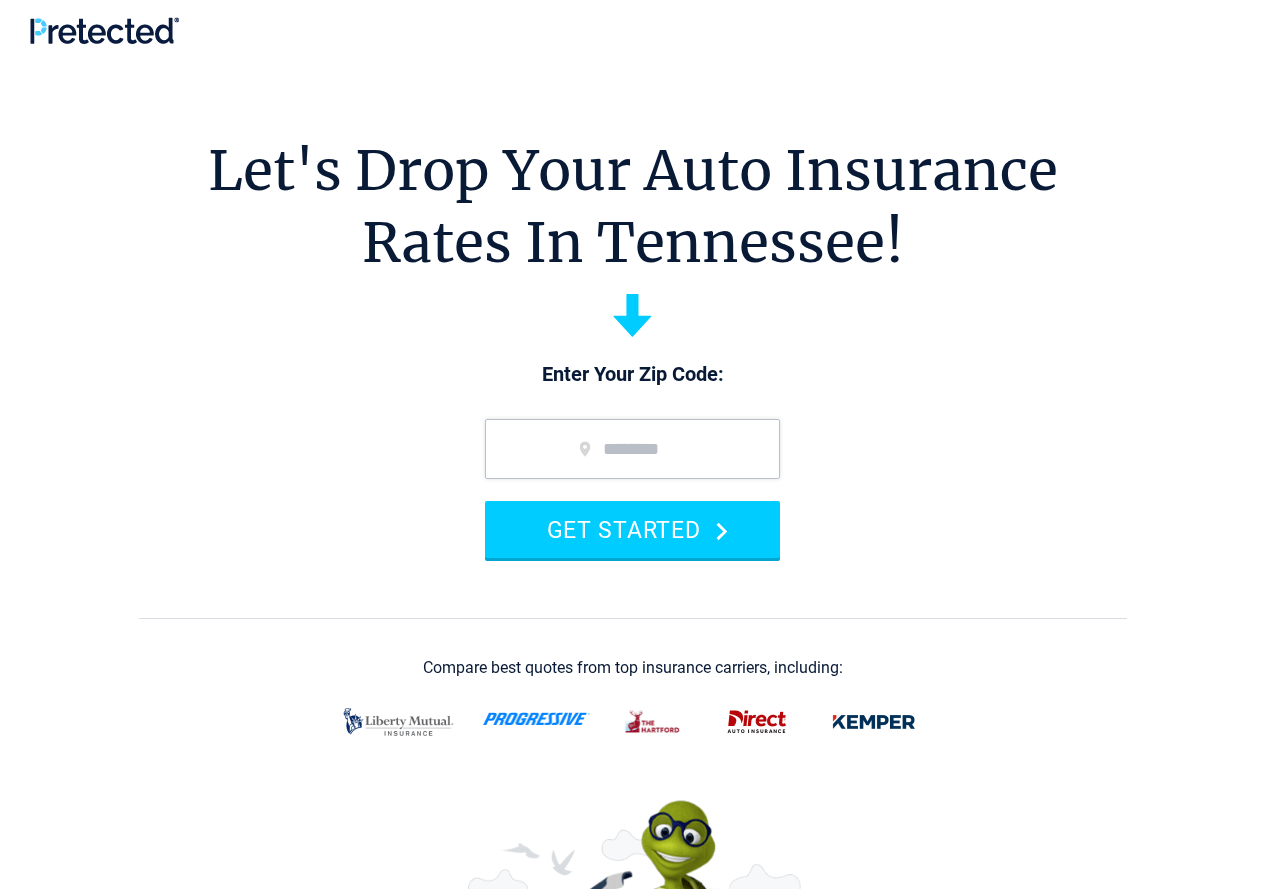 scroll, scrollTop: 0, scrollLeft: 0, axis: both 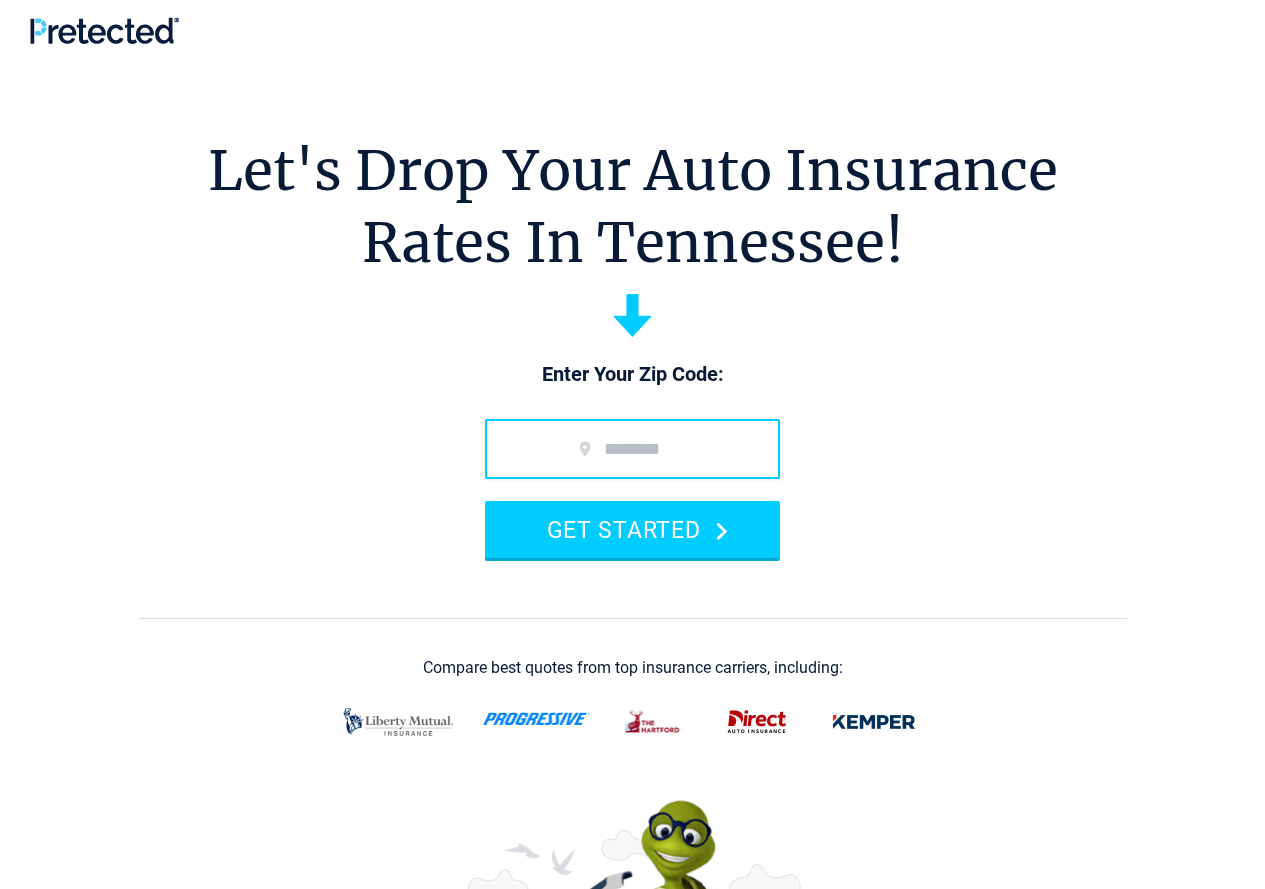 click at bounding box center (632, 449) 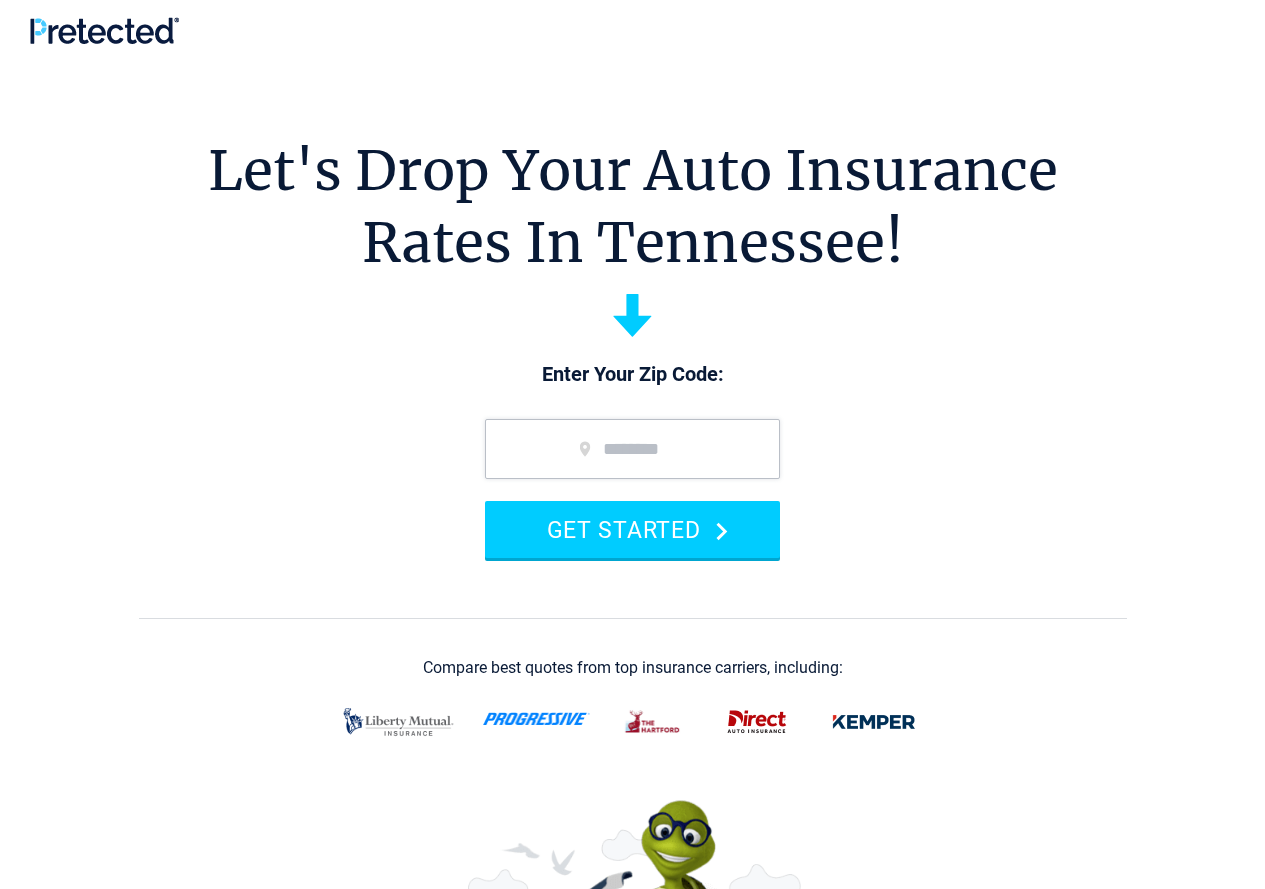 type on "*****" 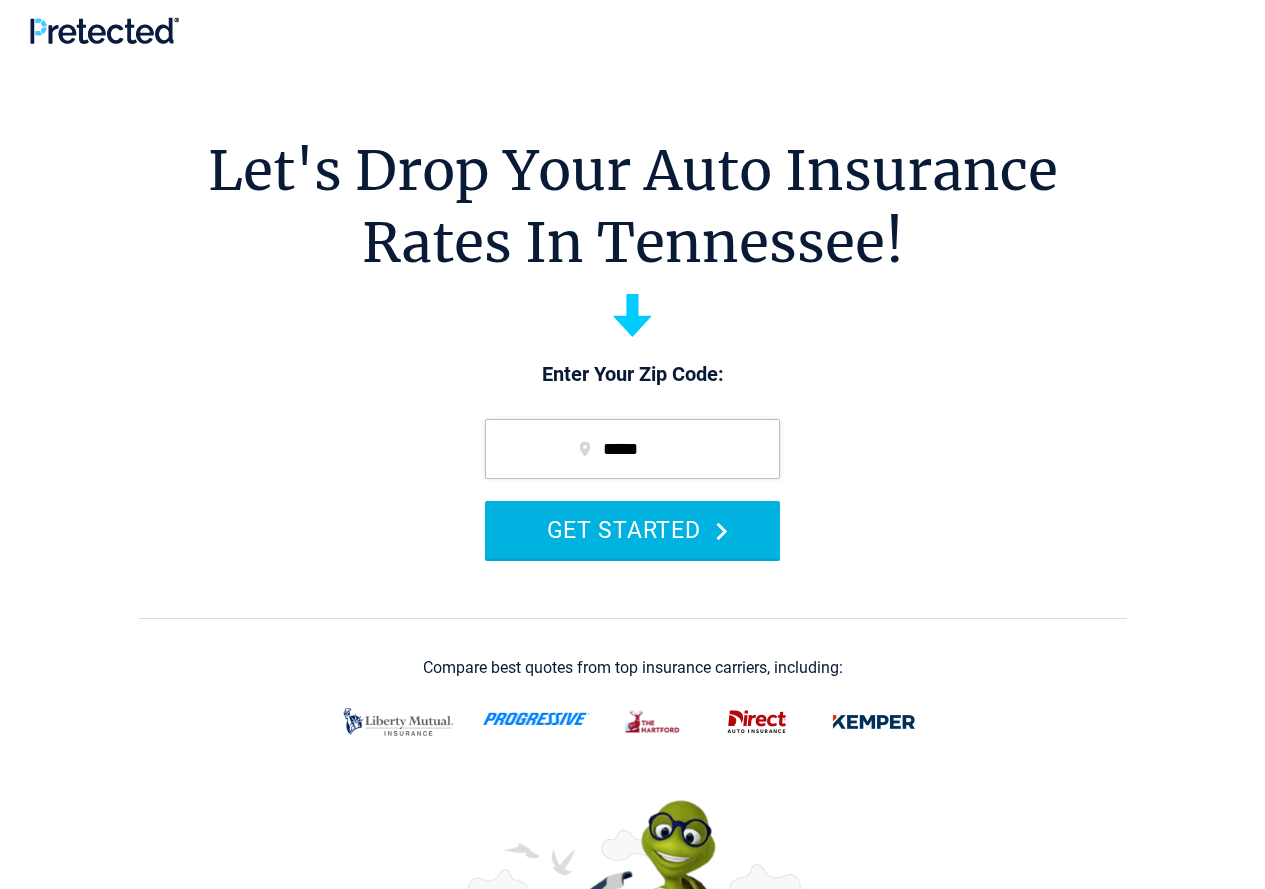 click on "GET STARTED" at bounding box center (632, 529) 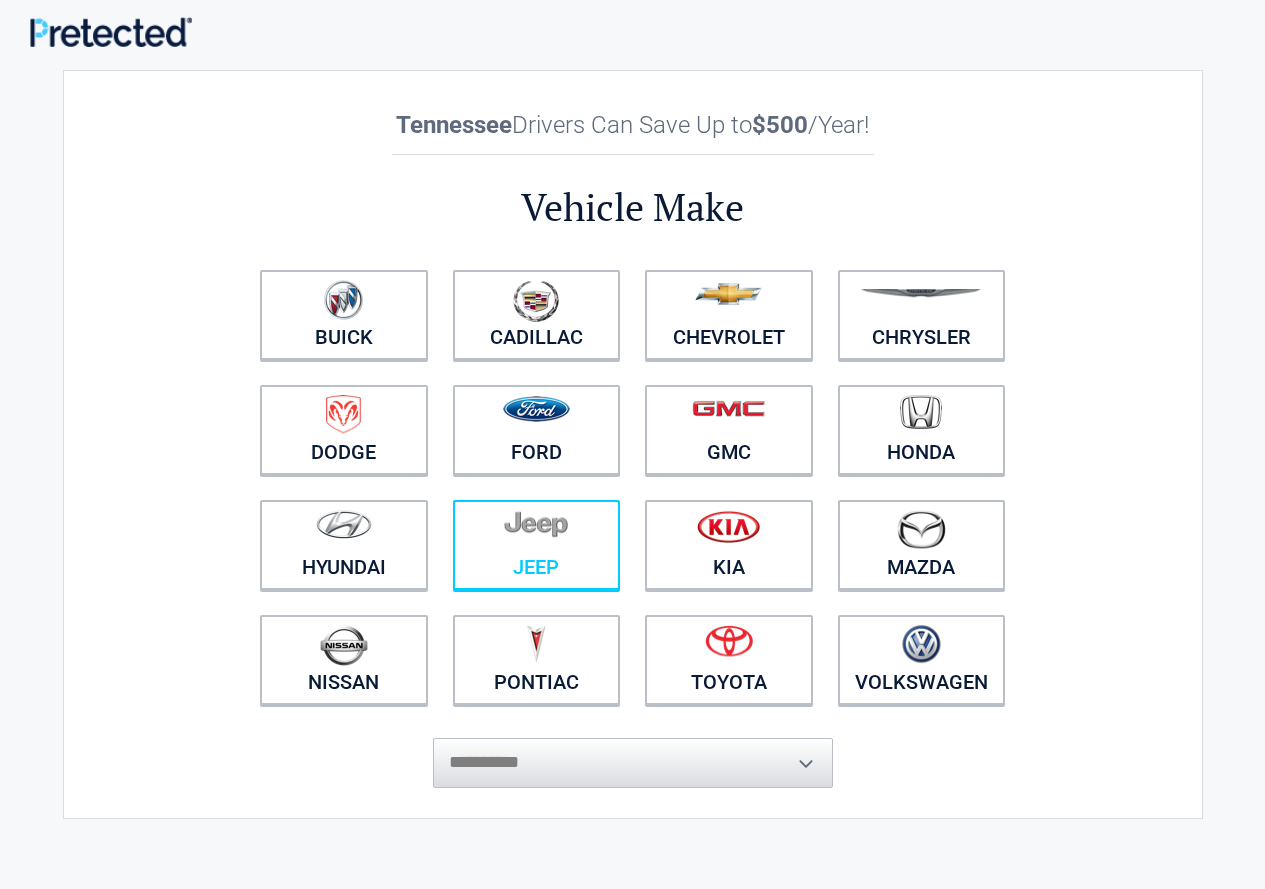 scroll, scrollTop: 0, scrollLeft: 0, axis: both 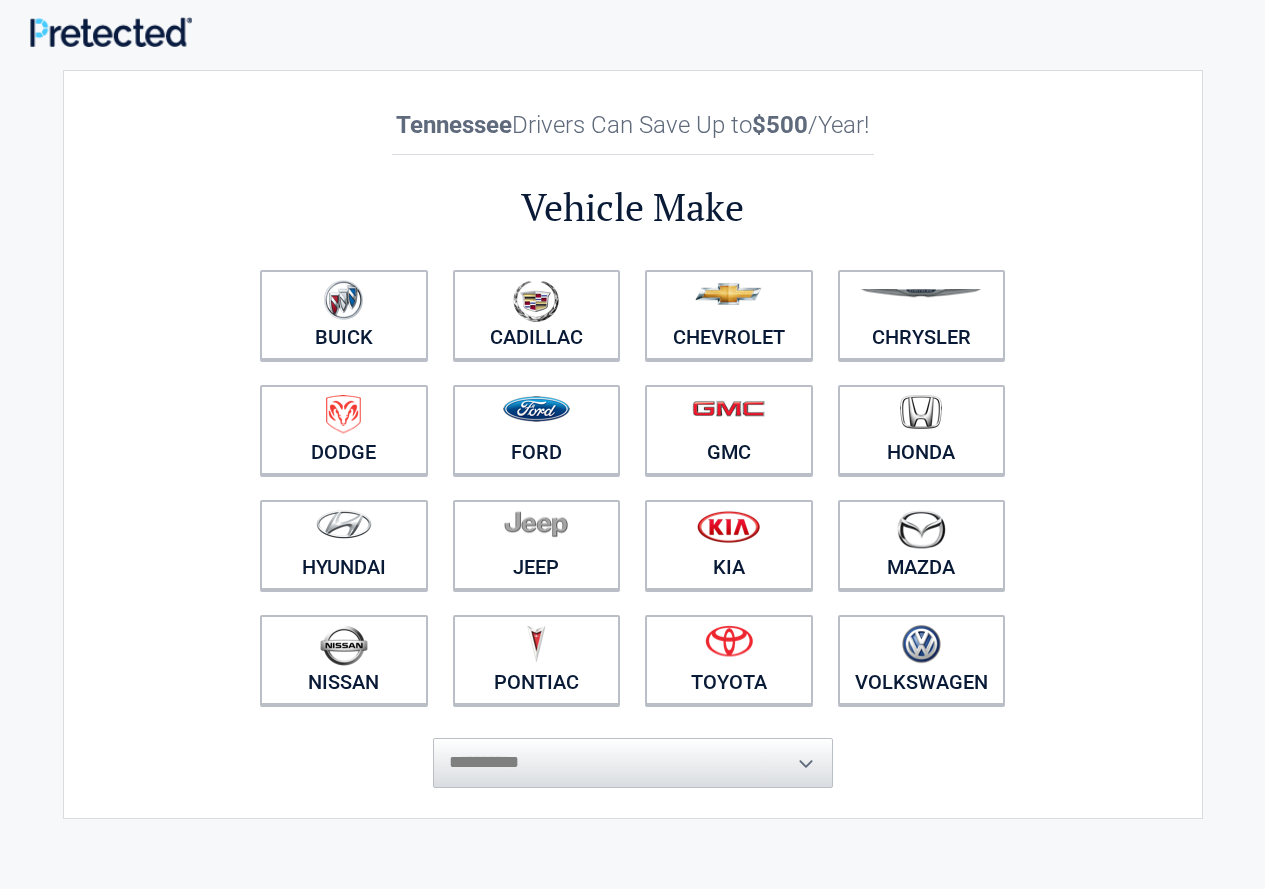 click on "**********" at bounding box center [633, 753] 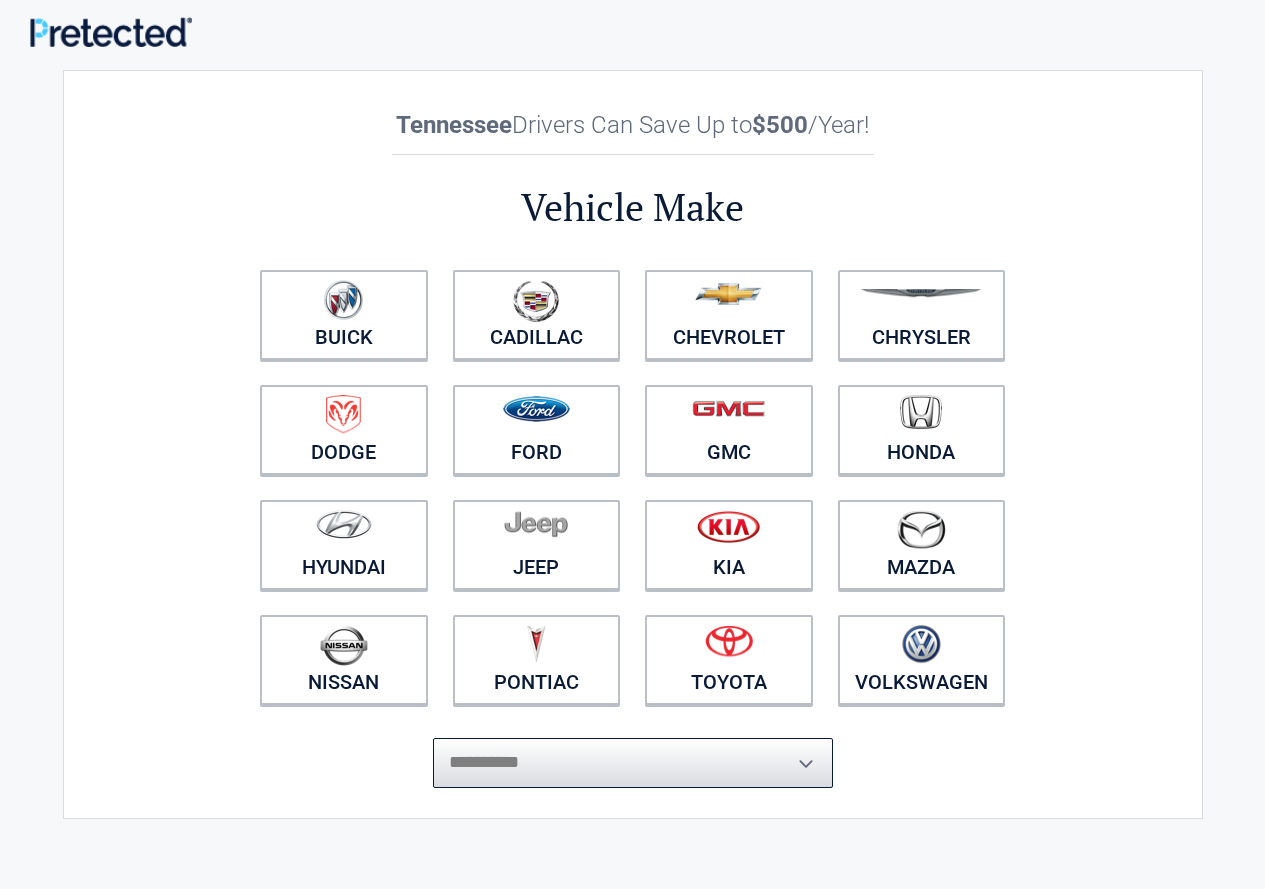 click on "**********" at bounding box center (633, 763) 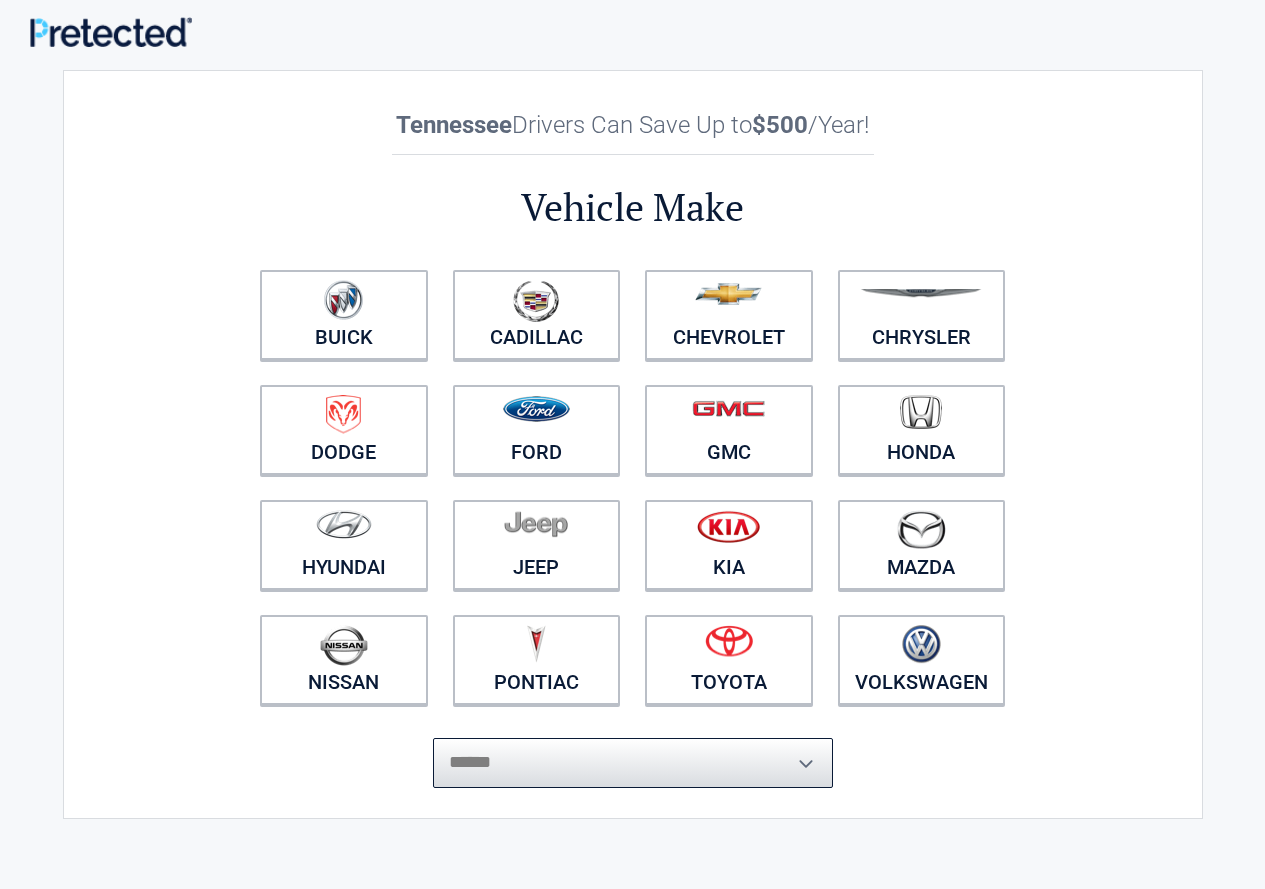 click on "**********" at bounding box center (633, 763) 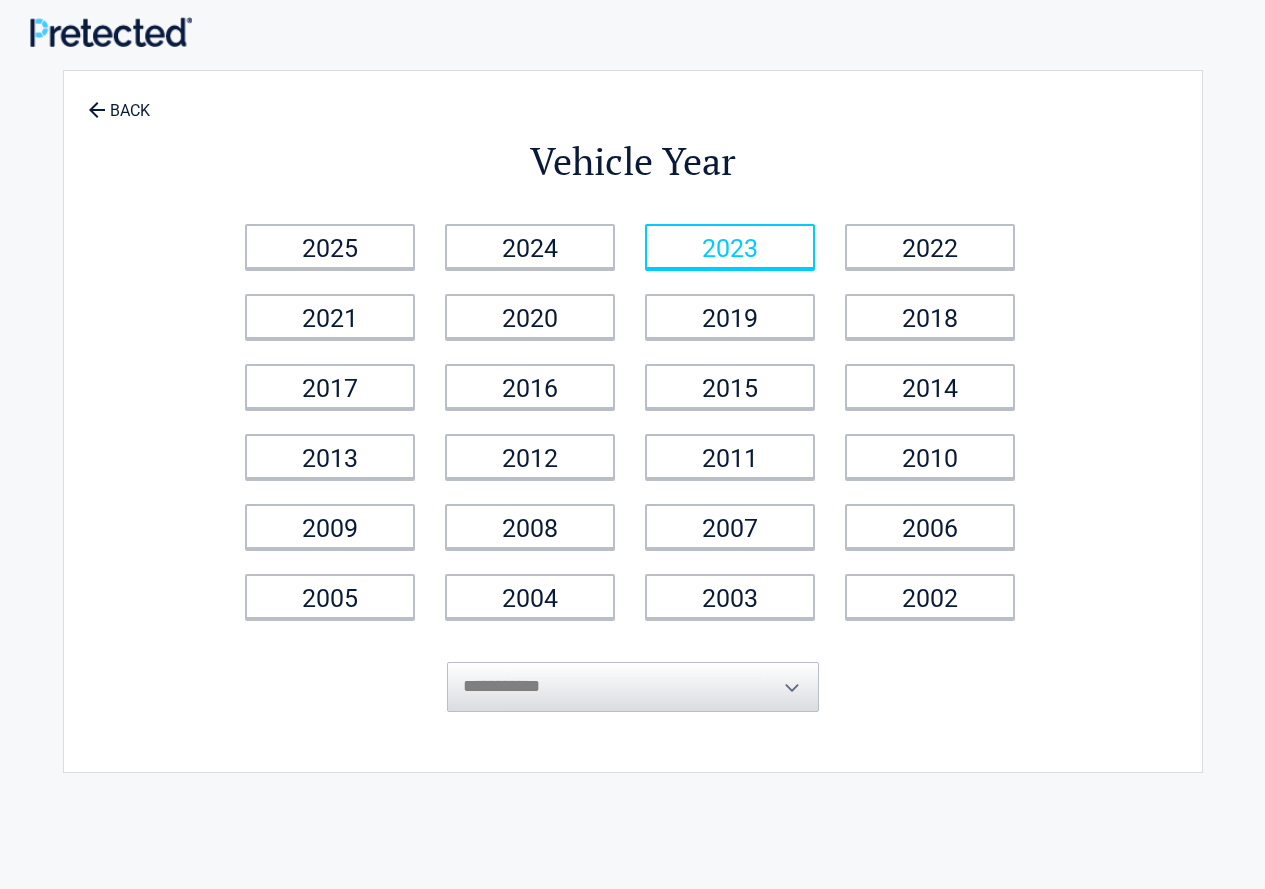click on "2023" at bounding box center [730, 246] 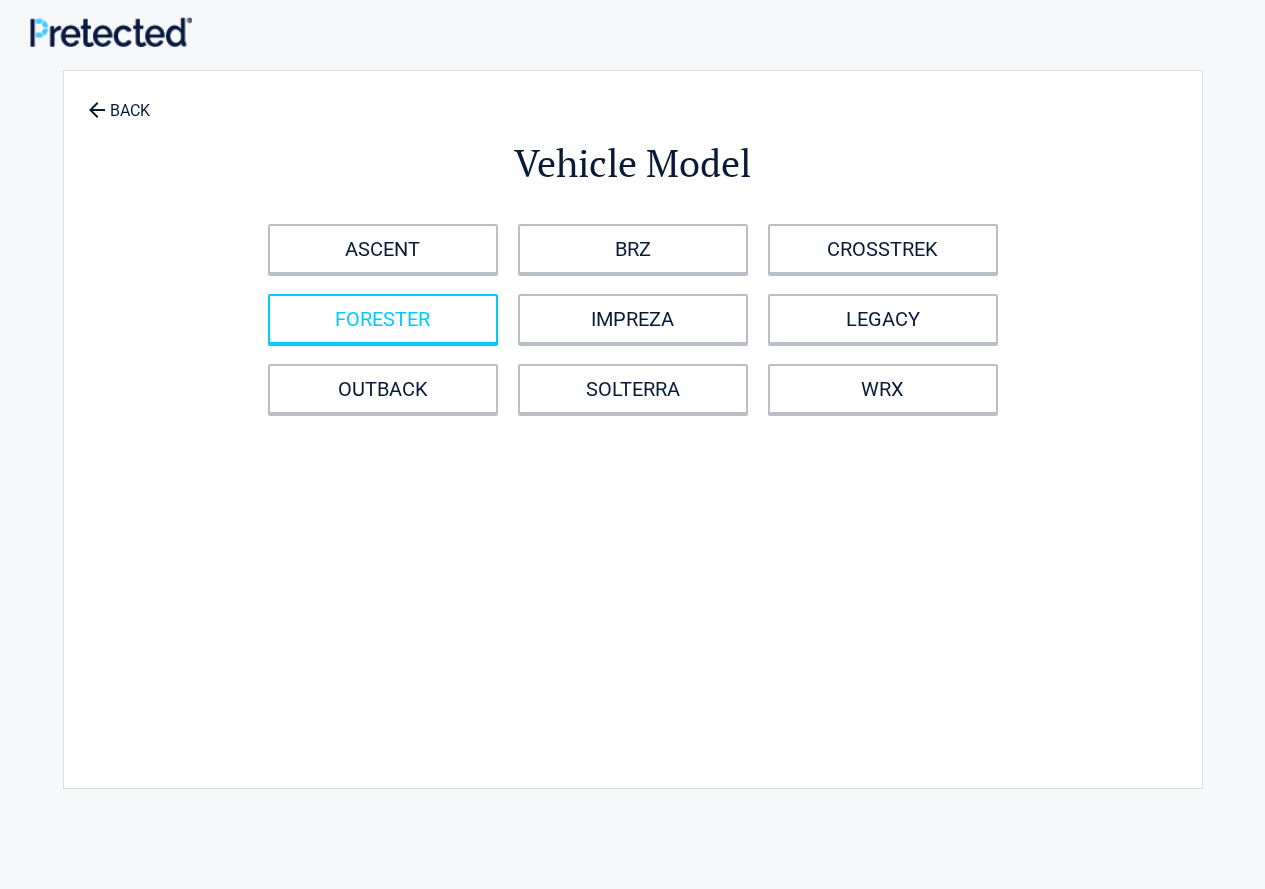 click on "FORESTER" at bounding box center [383, 319] 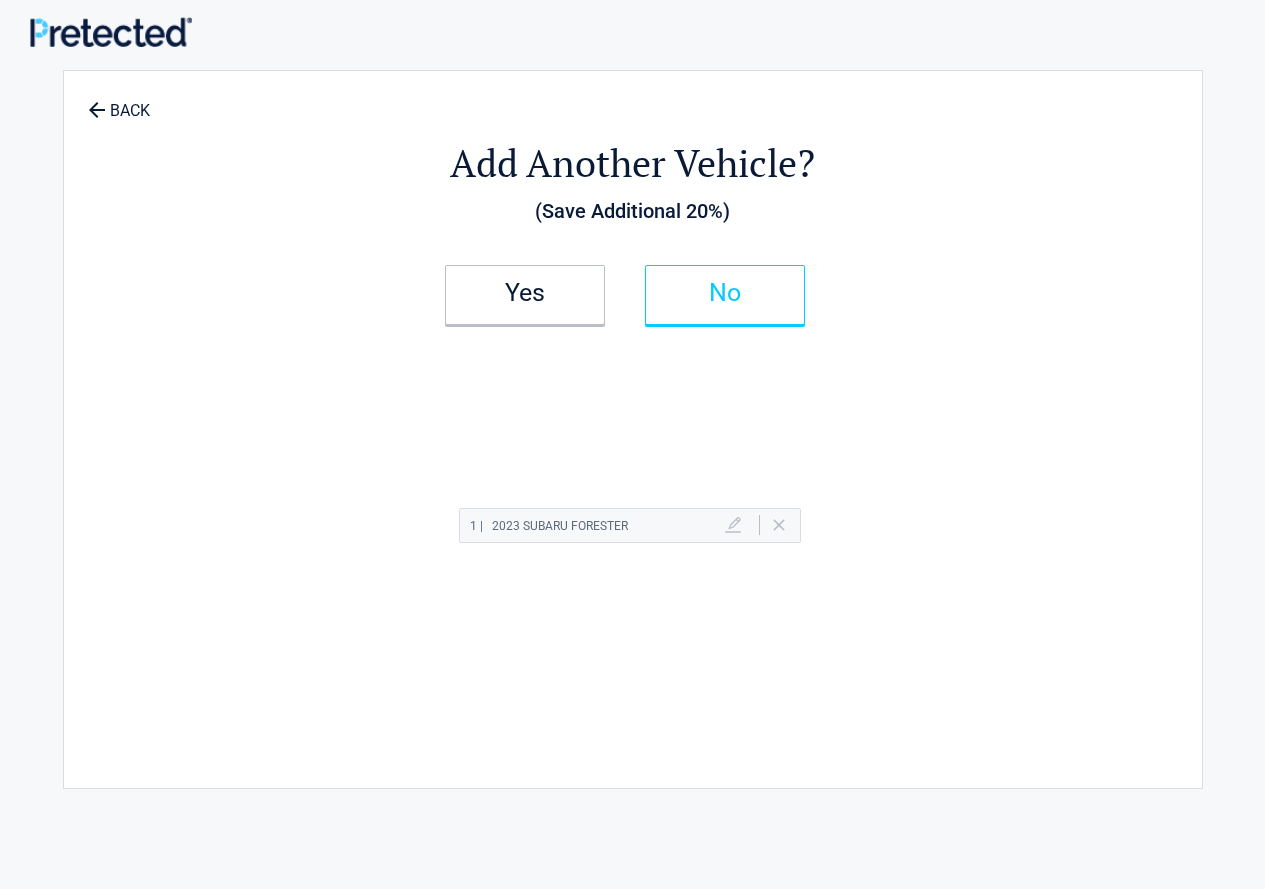 click on "No" at bounding box center [725, 295] 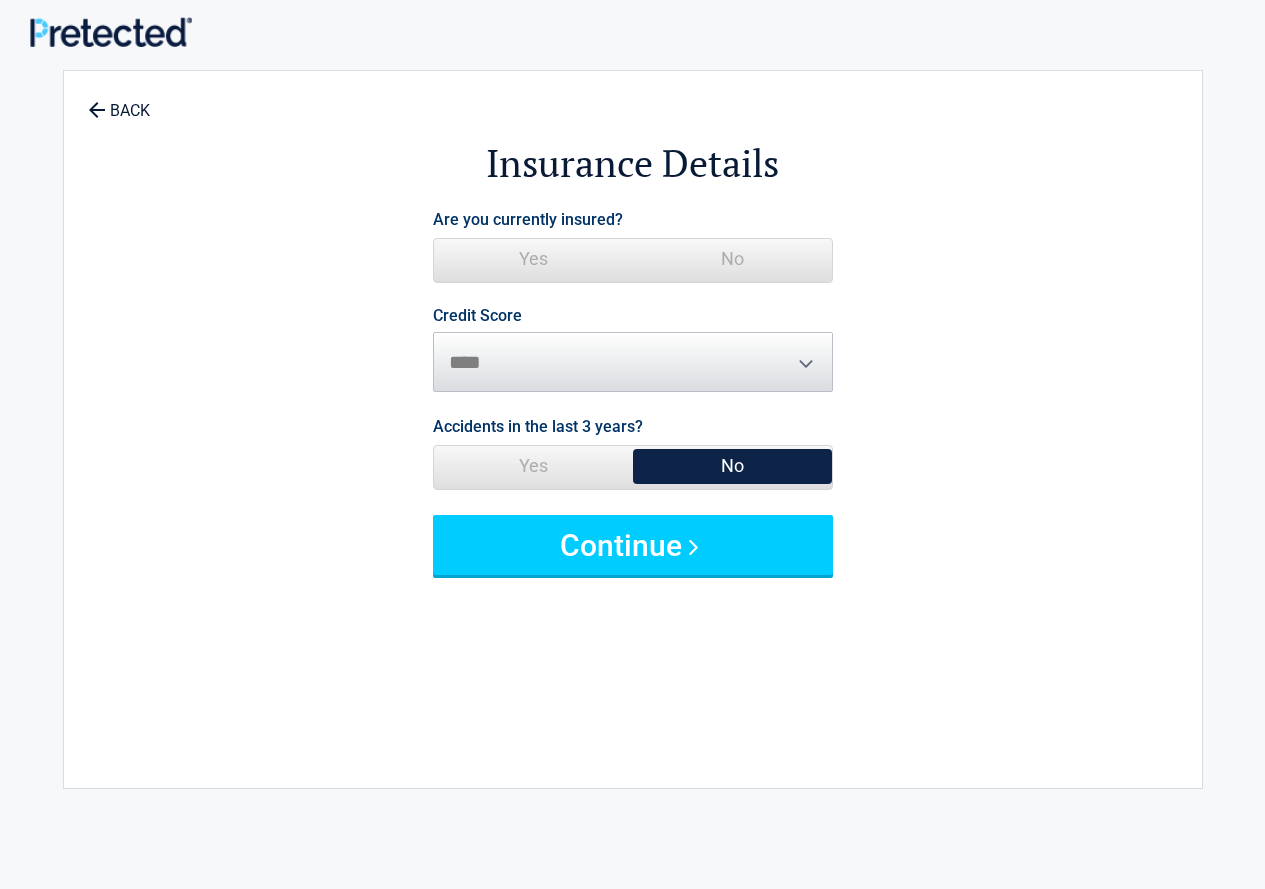 click on "Credit Score
*********
****
*******
****" at bounding box center (633, 350) 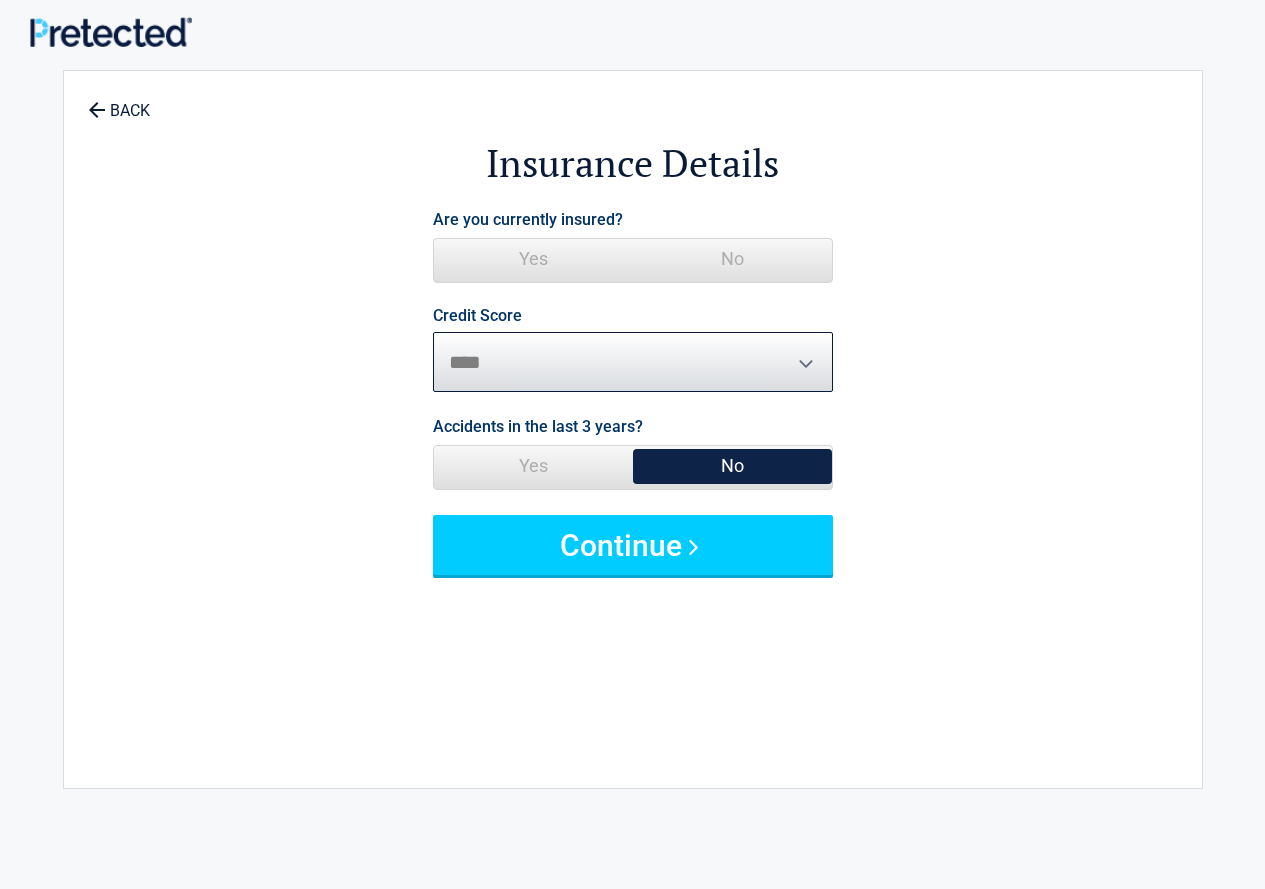 click on "*********
****
*******
****" at bounding box center [633, 362] 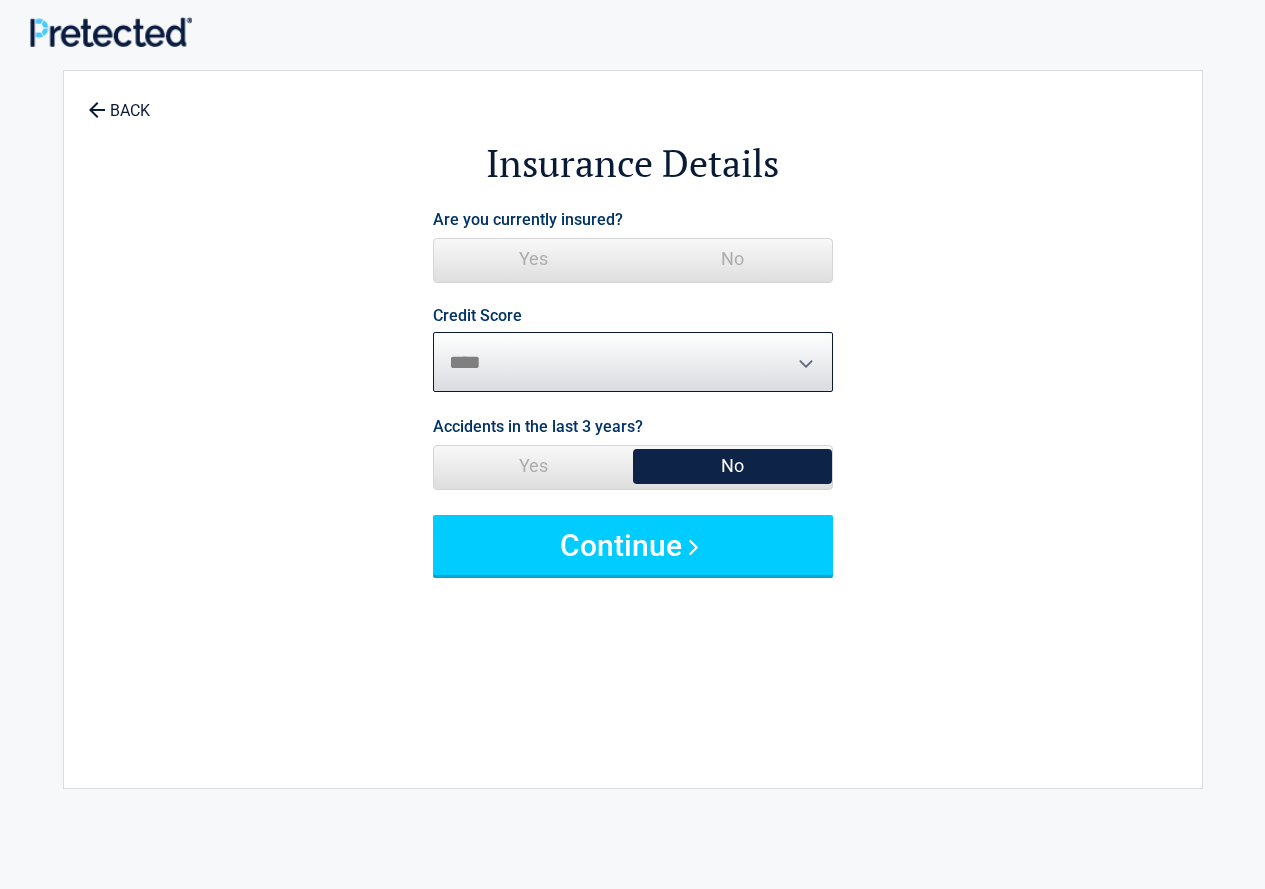 click on "*********
****
*******
****" at bounding box center (633, 362) 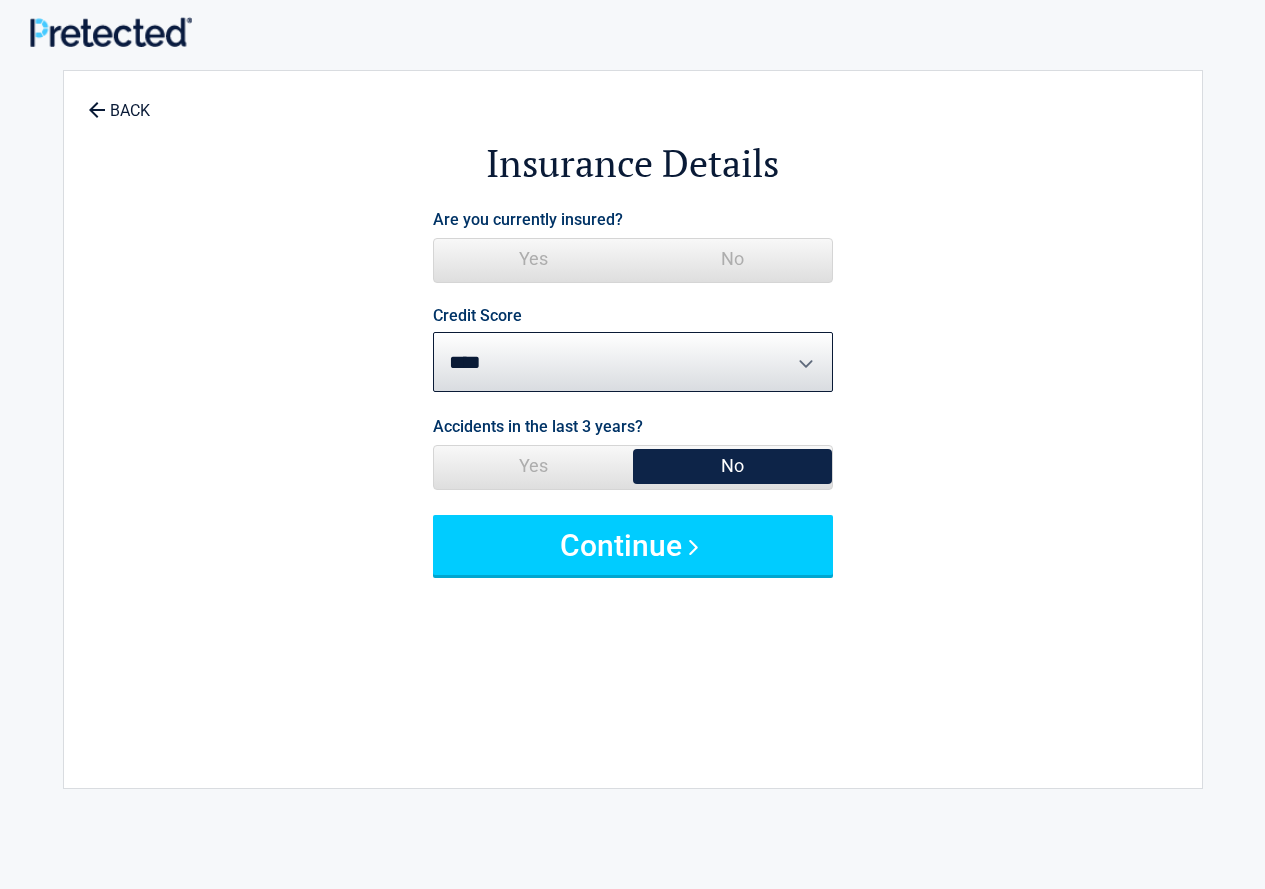 click on "Yes" at bounding box center [533, 466] 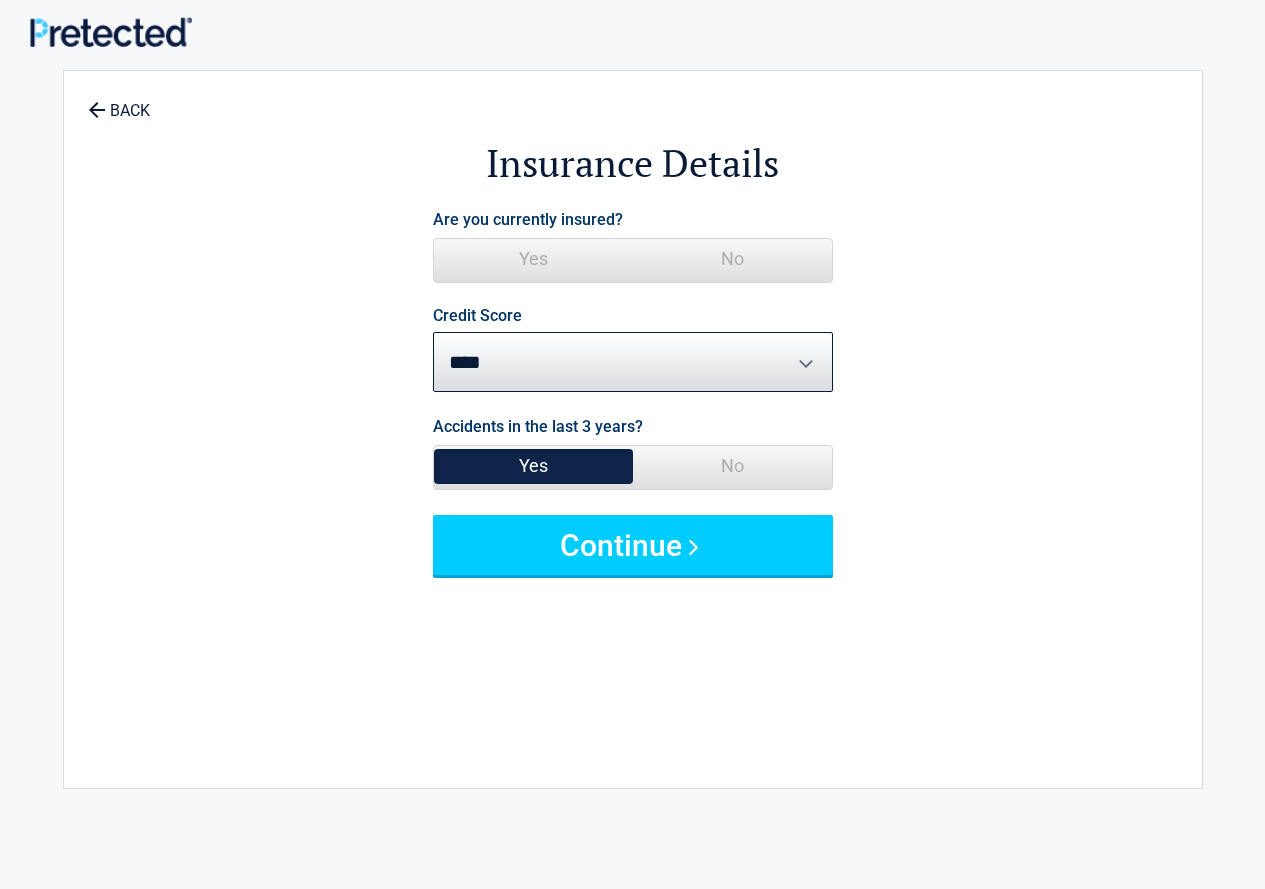 click on "Yes" at bounding box center [533, 259] 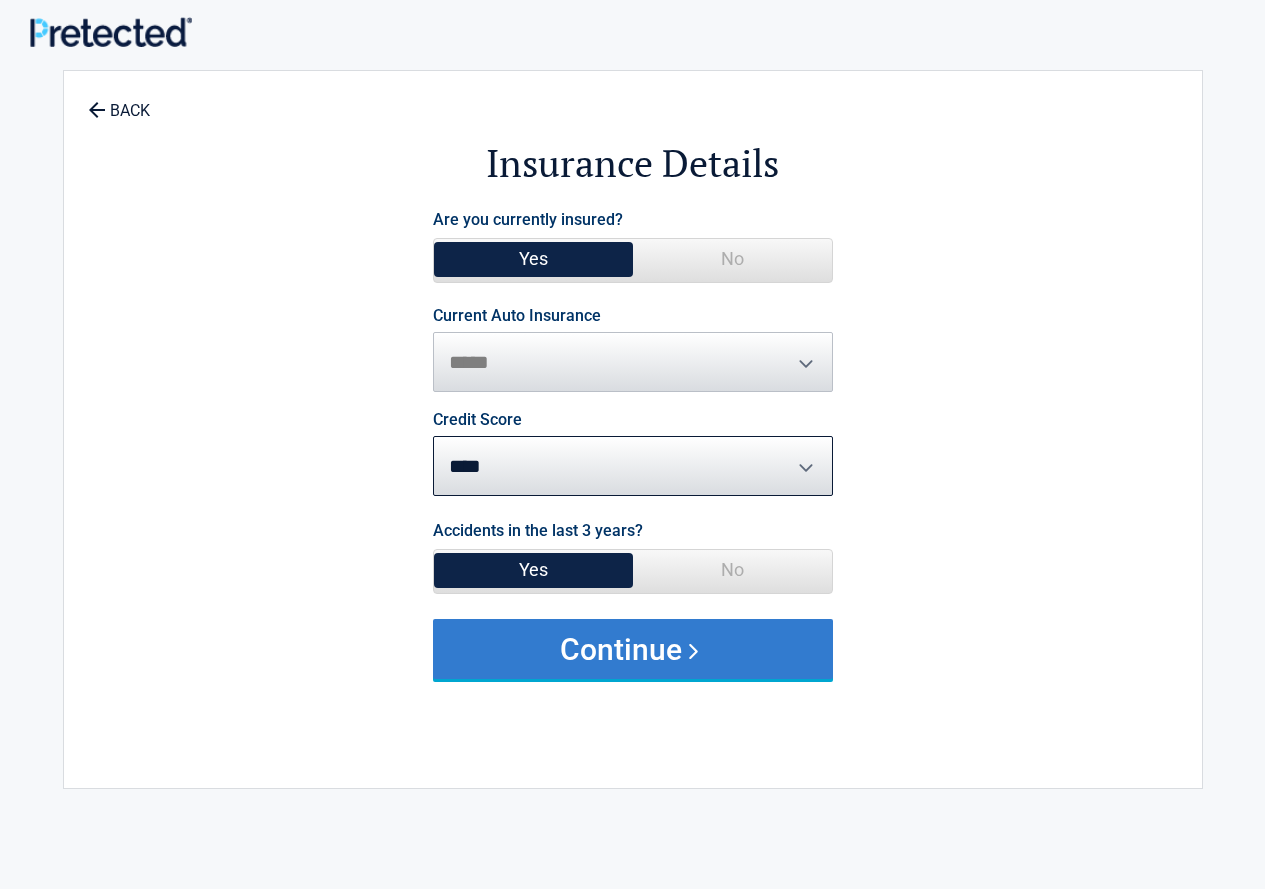 click on "Continue" at bounding box center [633, 649] 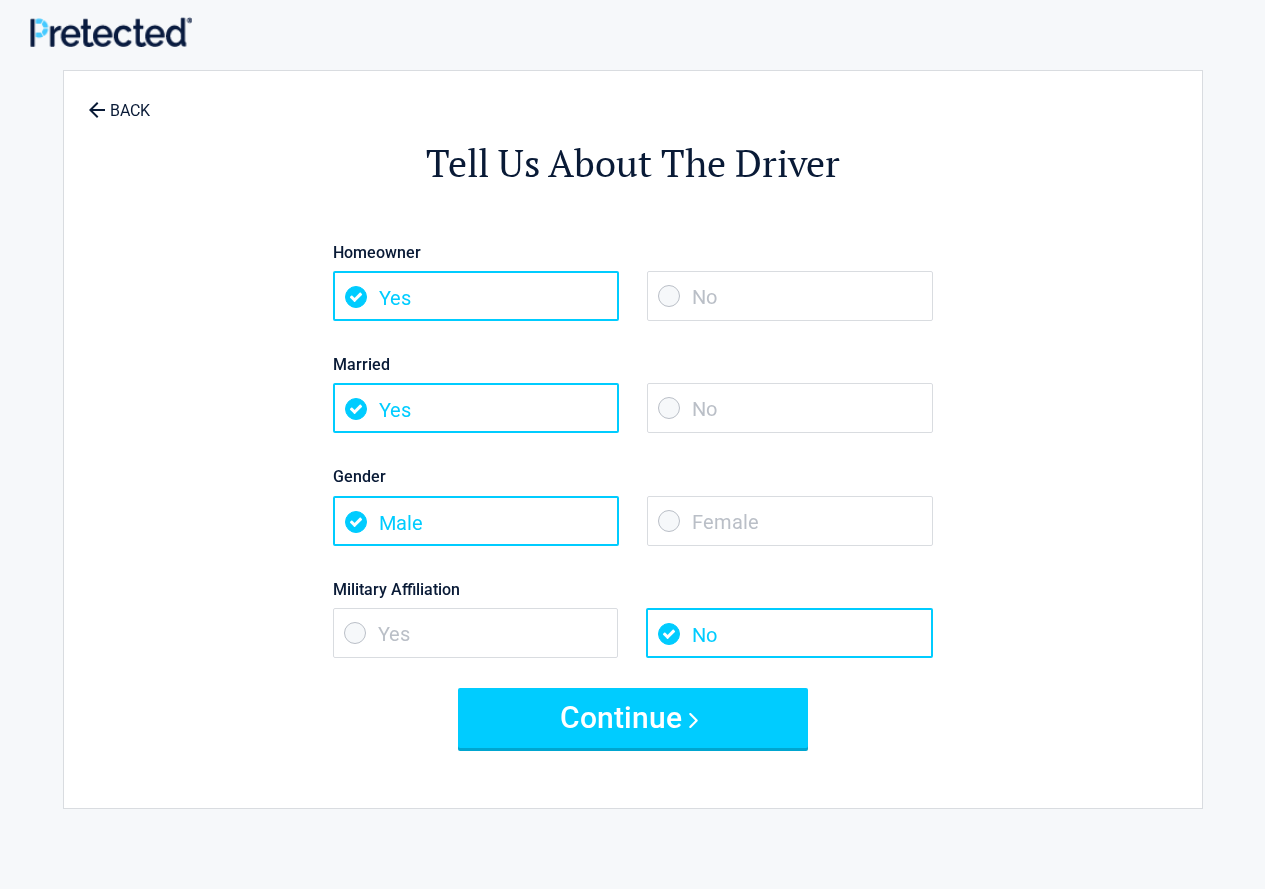 click on "No" at bounding box center [790, 408] 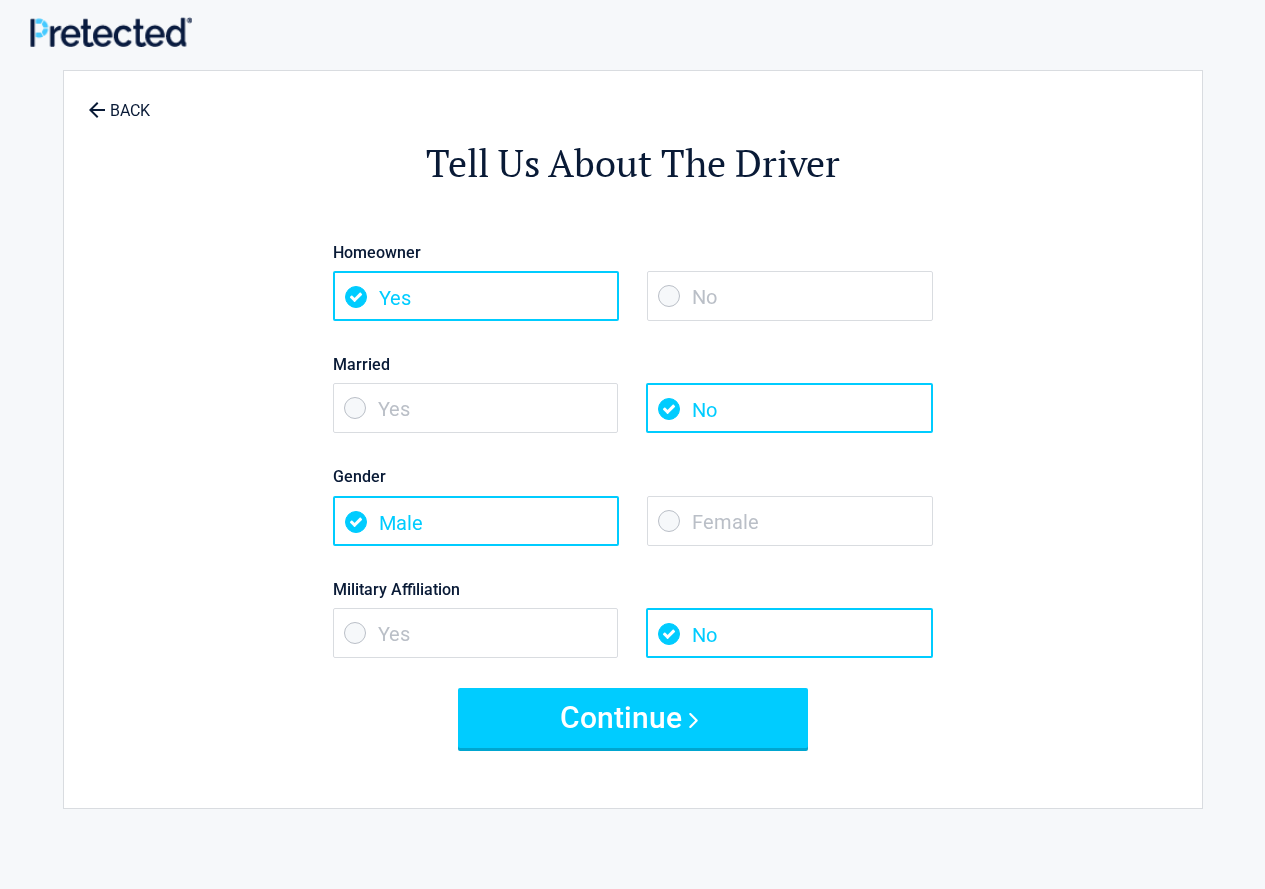 click on "Female" at bounding box center [790, 521] 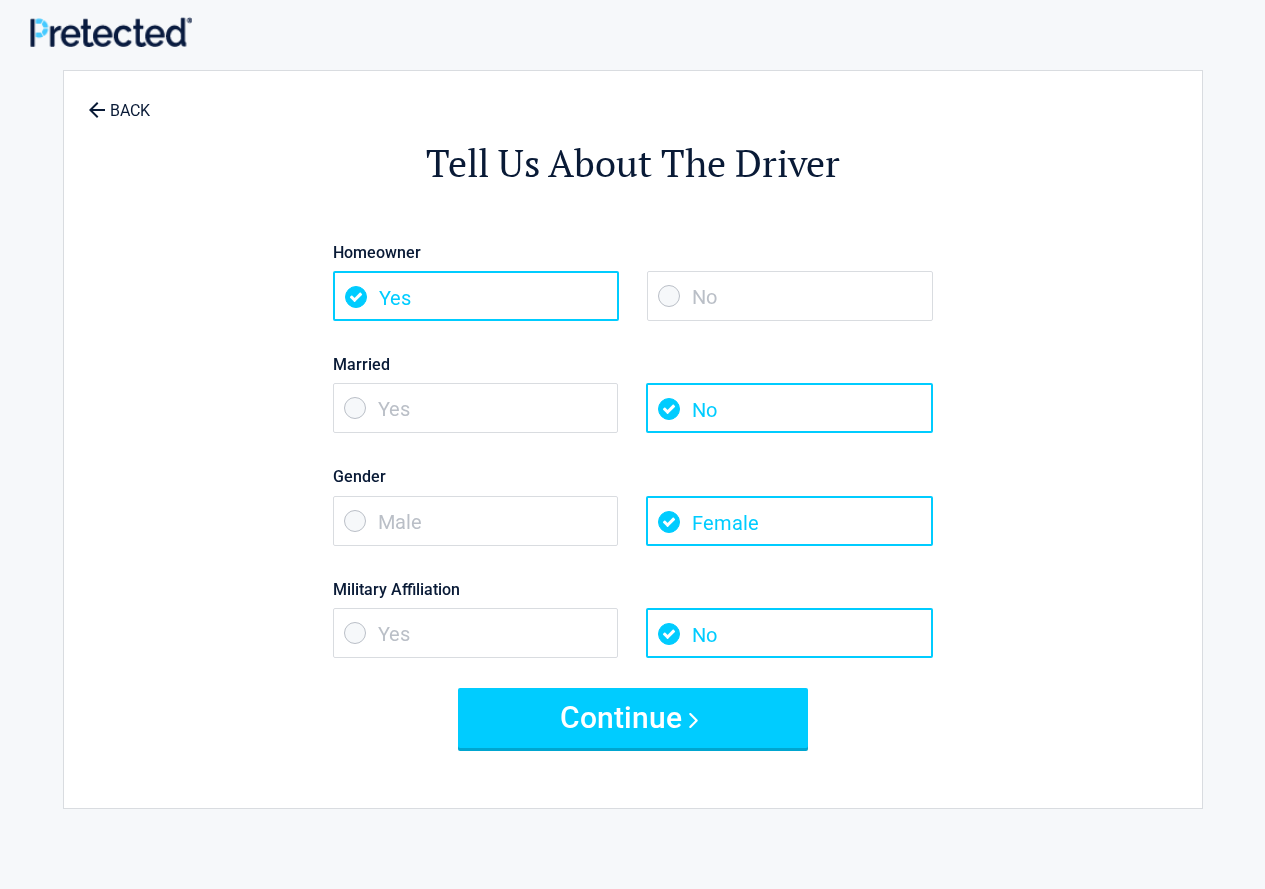 click on "Yes" at bounding box center [476, 633] 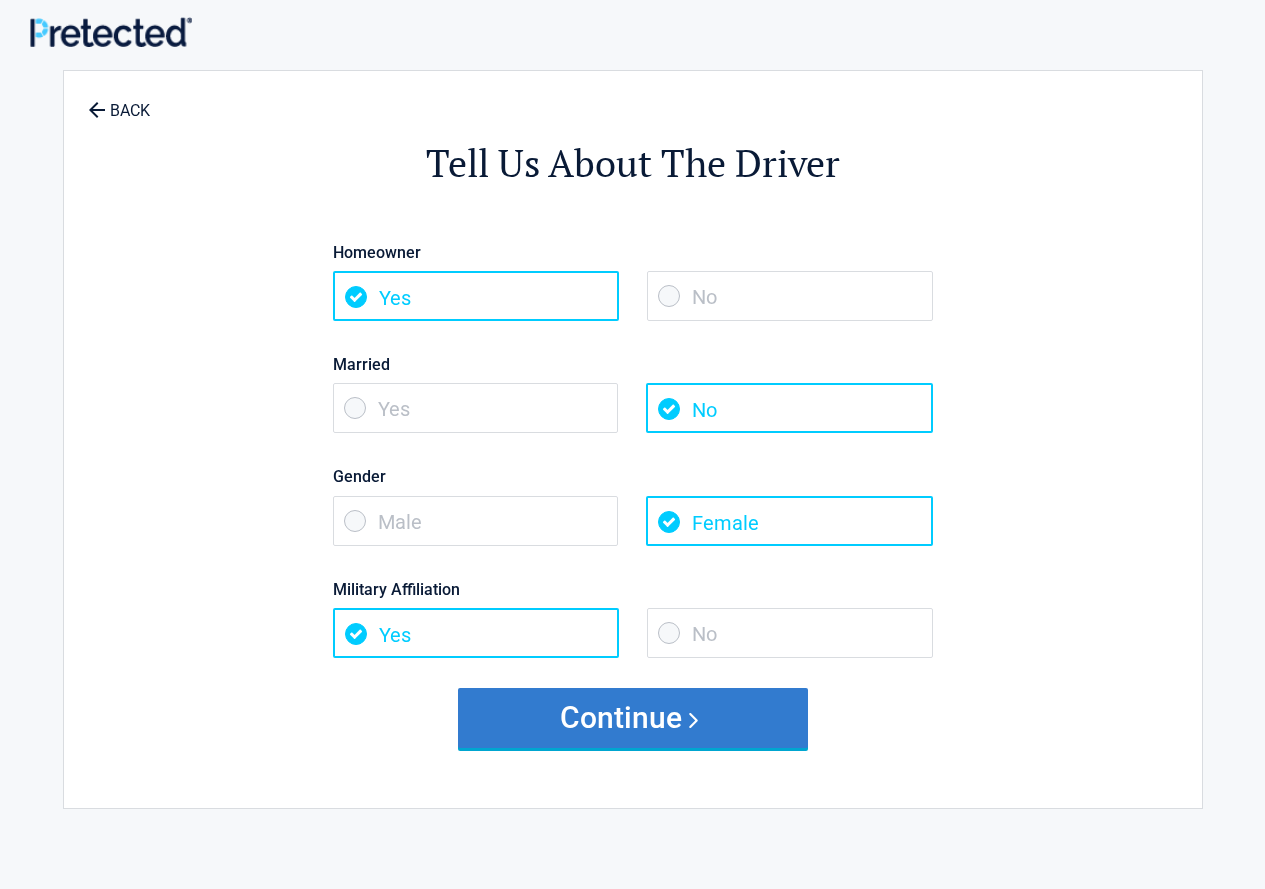 click on "Continue" at bounding box center [633, 718] 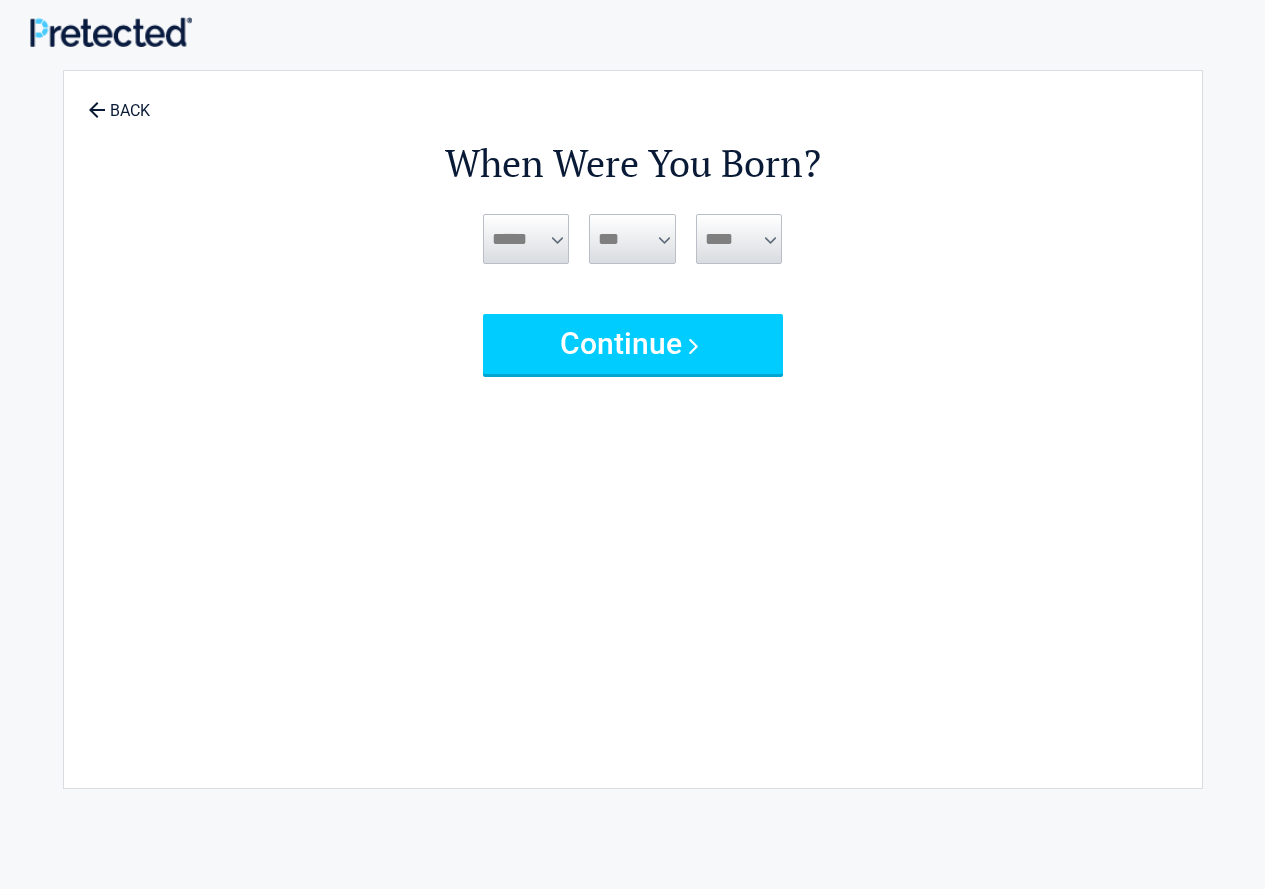 click on "*****
***
***
***
***
***
***
***
***
***
***
***
***" at bounding box center (526, 239) 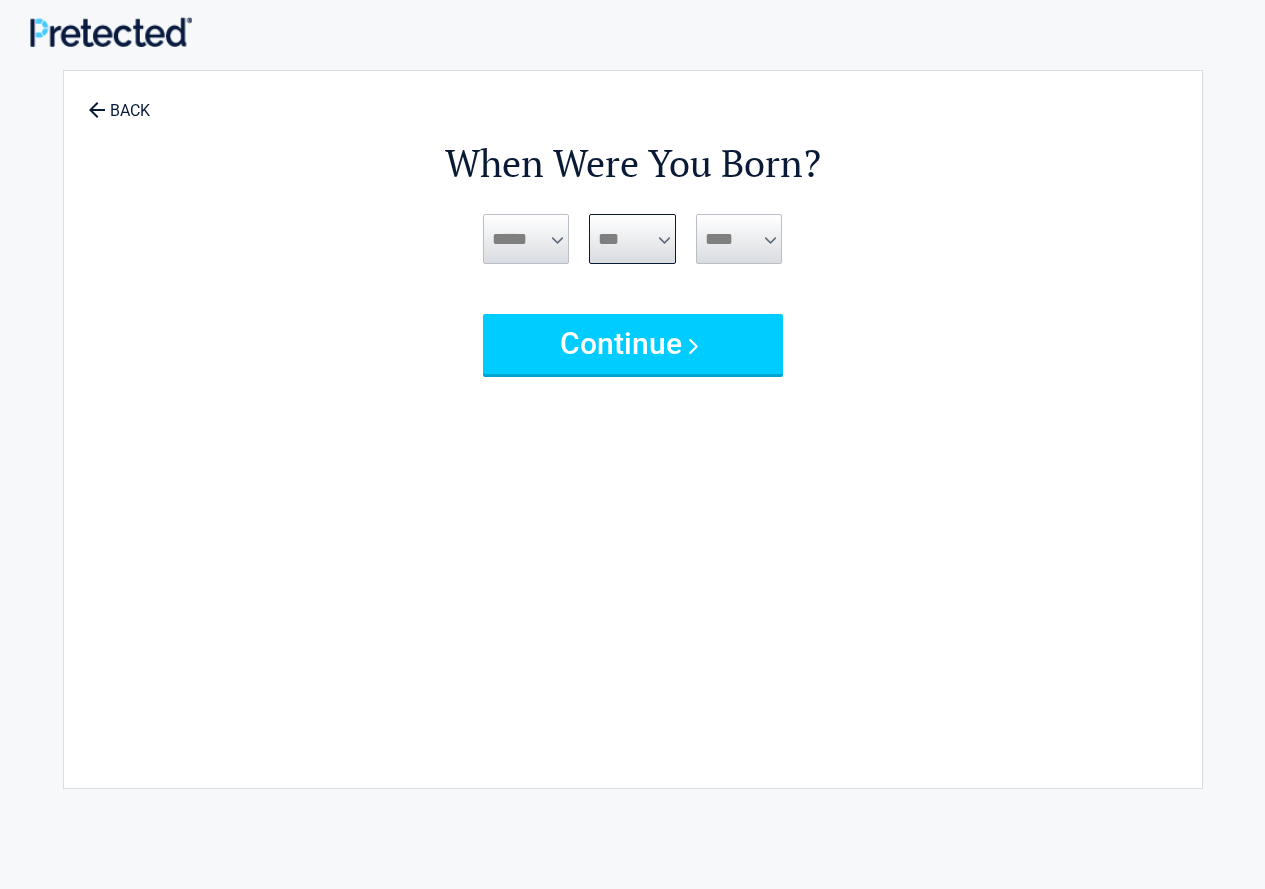 click on "***
*
*
*
*
*
*
*
*
*
**
**
**
**
**
**
**
**
**
**
**
**
**
**
**
**
**
**
**
**
**
**" at bounding box center [632, 239] 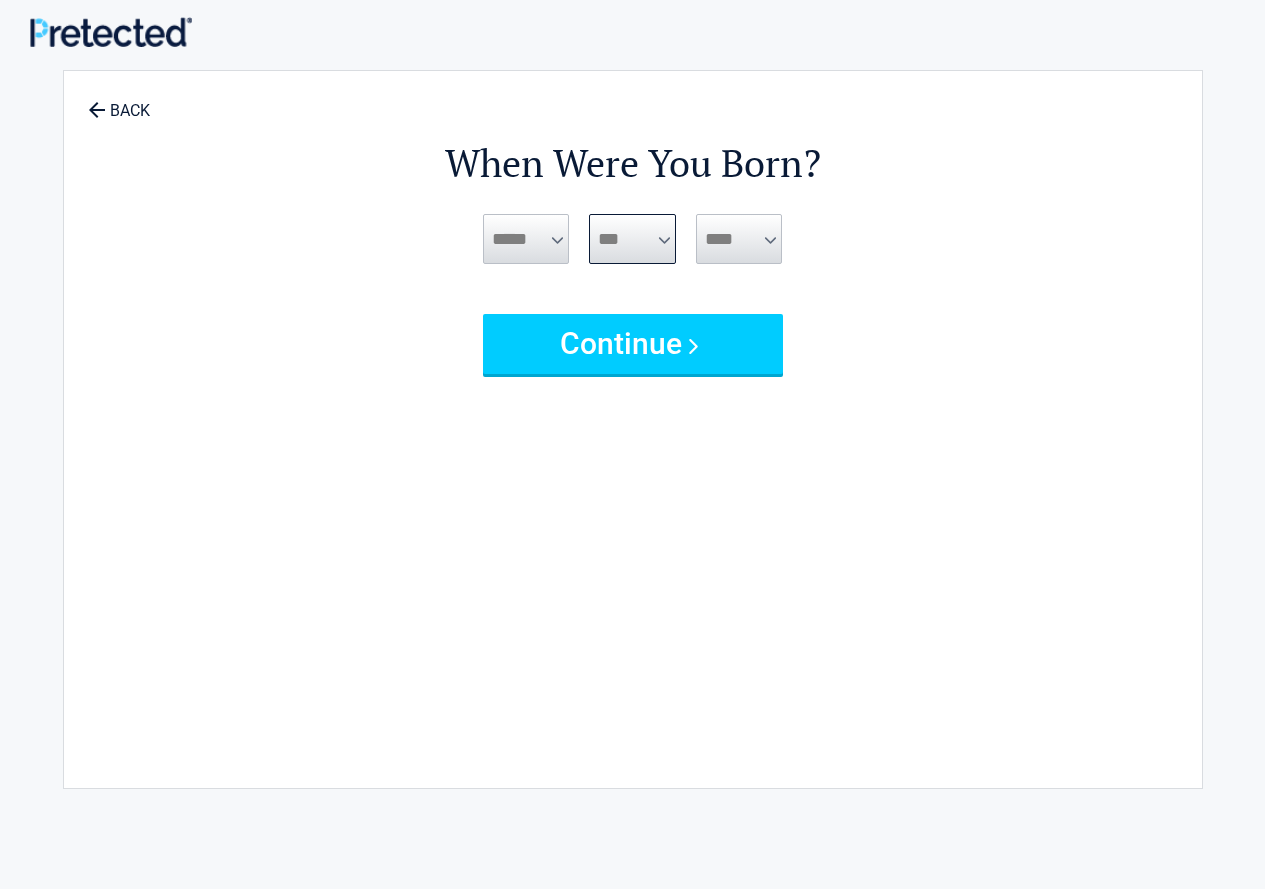select on "*" 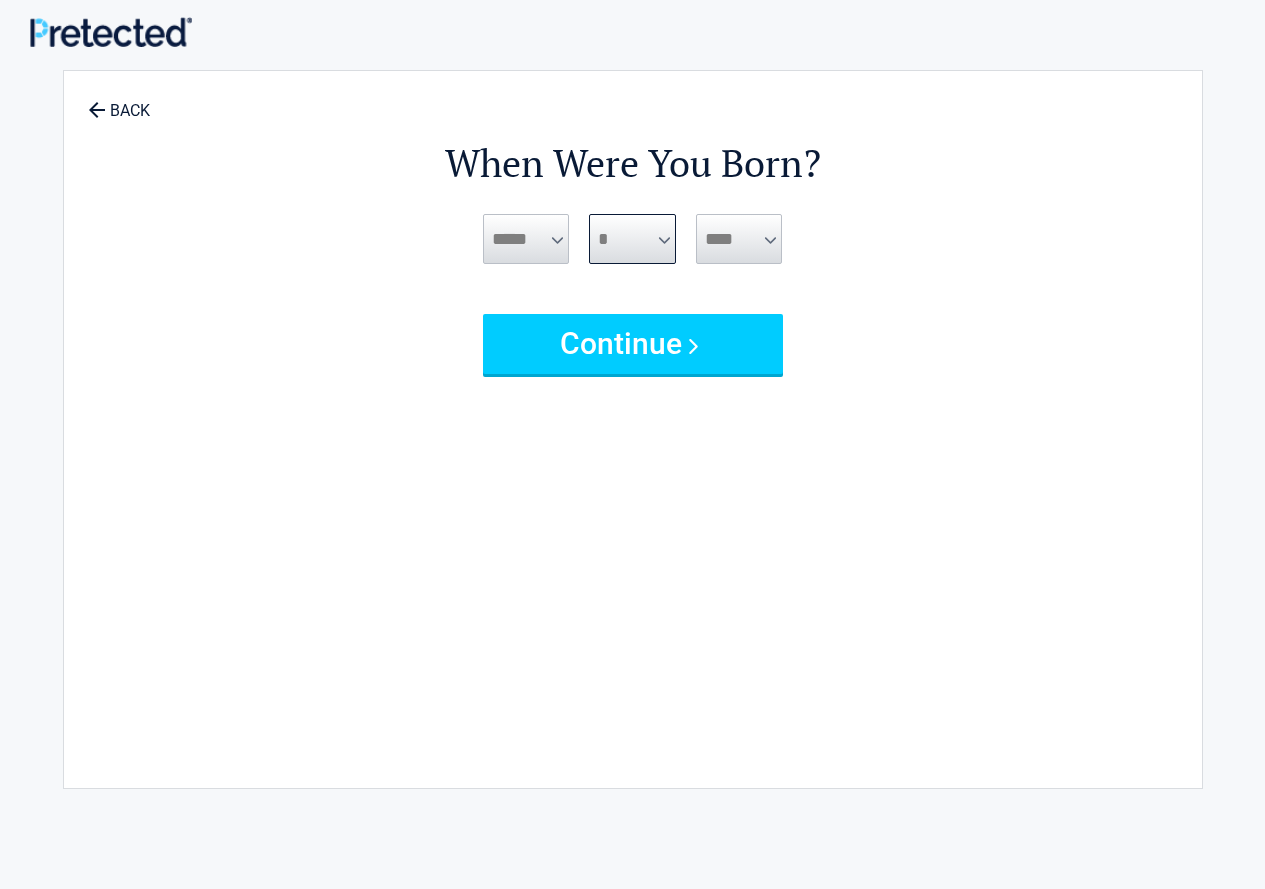 click on "***
*
*
*
*
*
*
*
*
*
**
**
**
**
**
**
**
**
**
**
**
**
**
**
**
**
**
**
**
**
**
**" at bounding box center [632, 239] 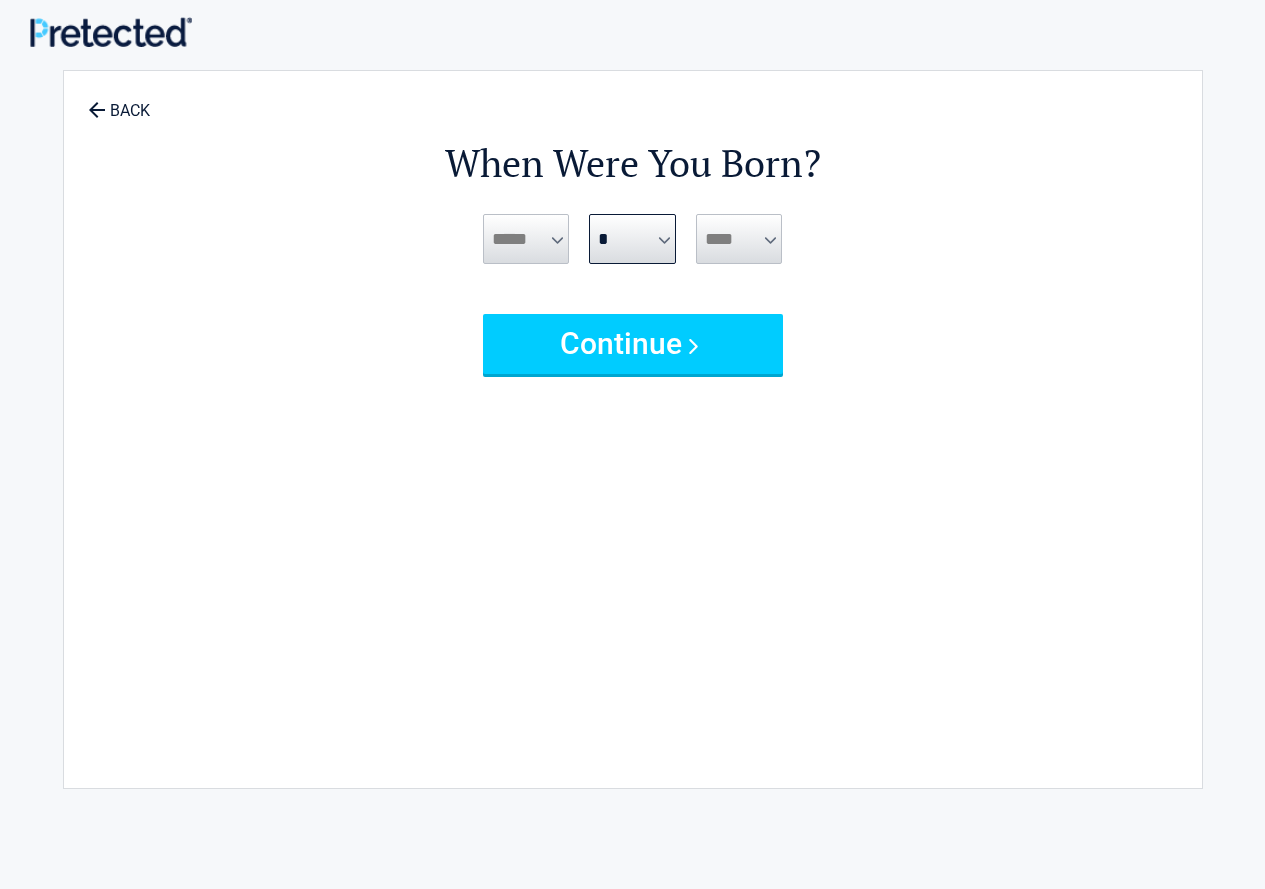 click on "****
****
****
****
****
****
****
****
****
****
****
****
****
****
****
****
****
****
****
****
****
****
****
****
****
****
****
****
****
****
****
****
****
****
****
****
****
****
****
****
****
****
****
****
****
****
****
****
****
****
****
****
****
****
****
****
****
****
****
****
****
****
**** ****" at bounding box center [739, 239] 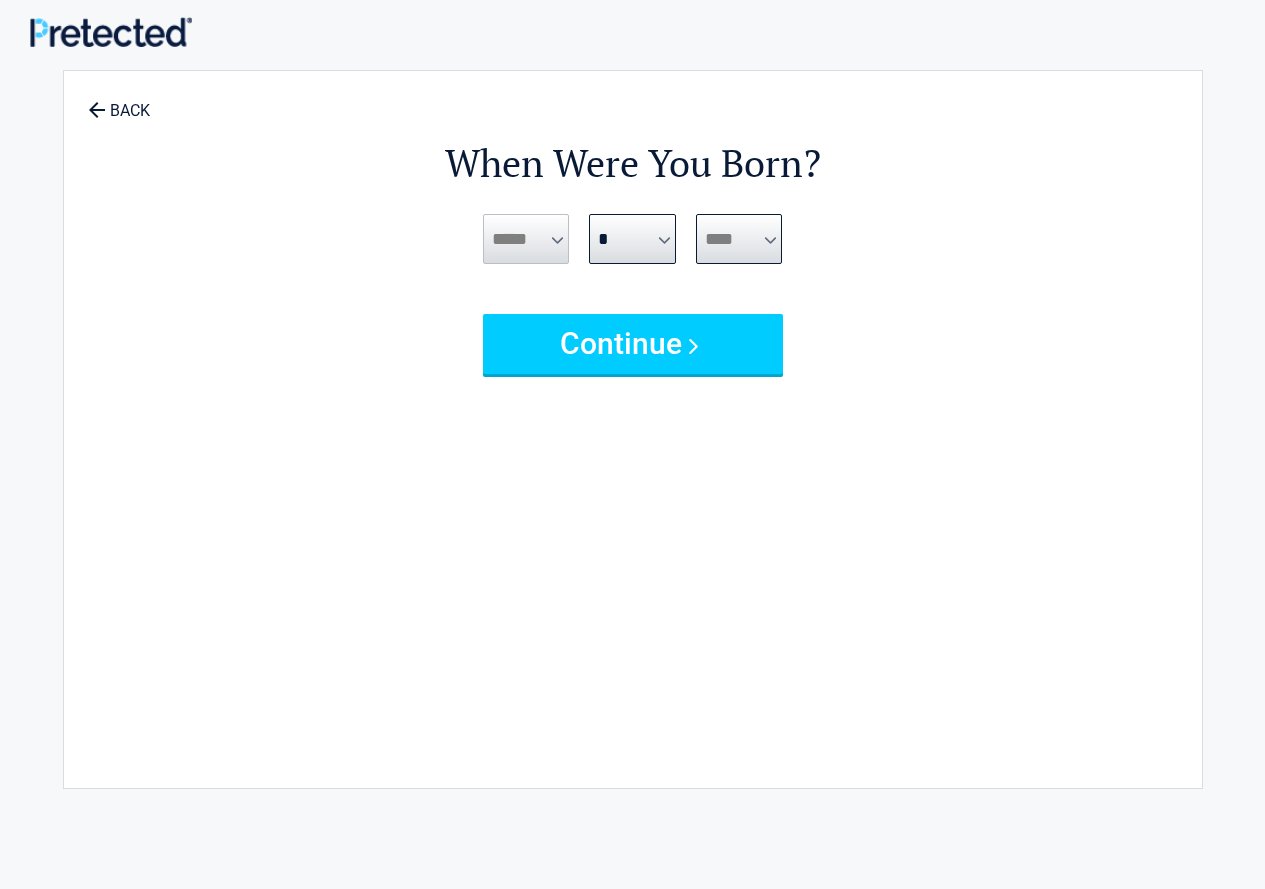 click on "****
****
****
****
****
****
****
****
****
****
****
****
****
****
****
****
****
****
****
****
****
****
****
****
****
****
****
****
****
****
****
****
****
****
****
****
****
****
****
****
****
****
****
****
****
****
****
****
****
****
****
****
****
****
****
****
****
****
****
****
****
****
****
****" at bounding box center [739, 239] 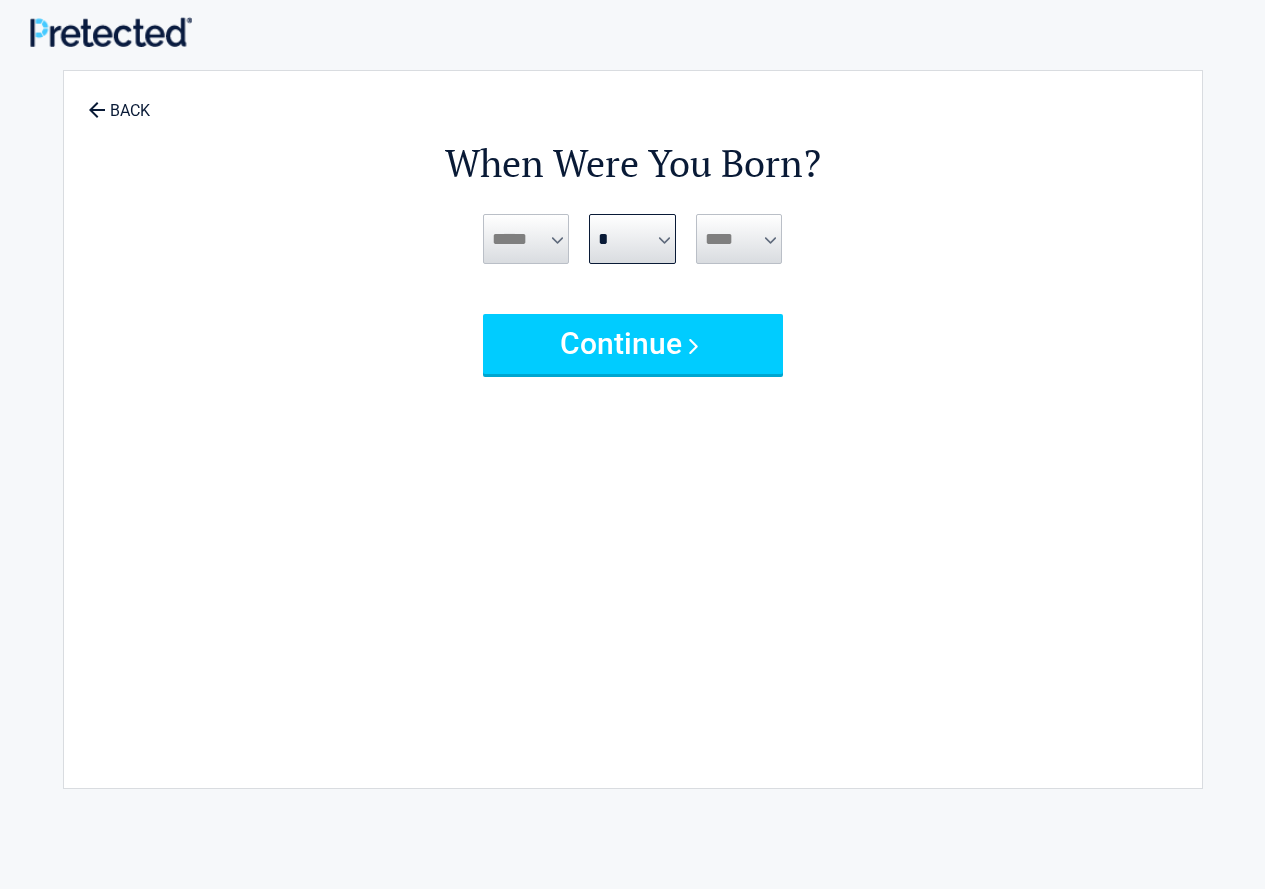 click on "*****
***
***
***
***
***
***
***
***
***
***
***
***" at bounding box center (526, 239) 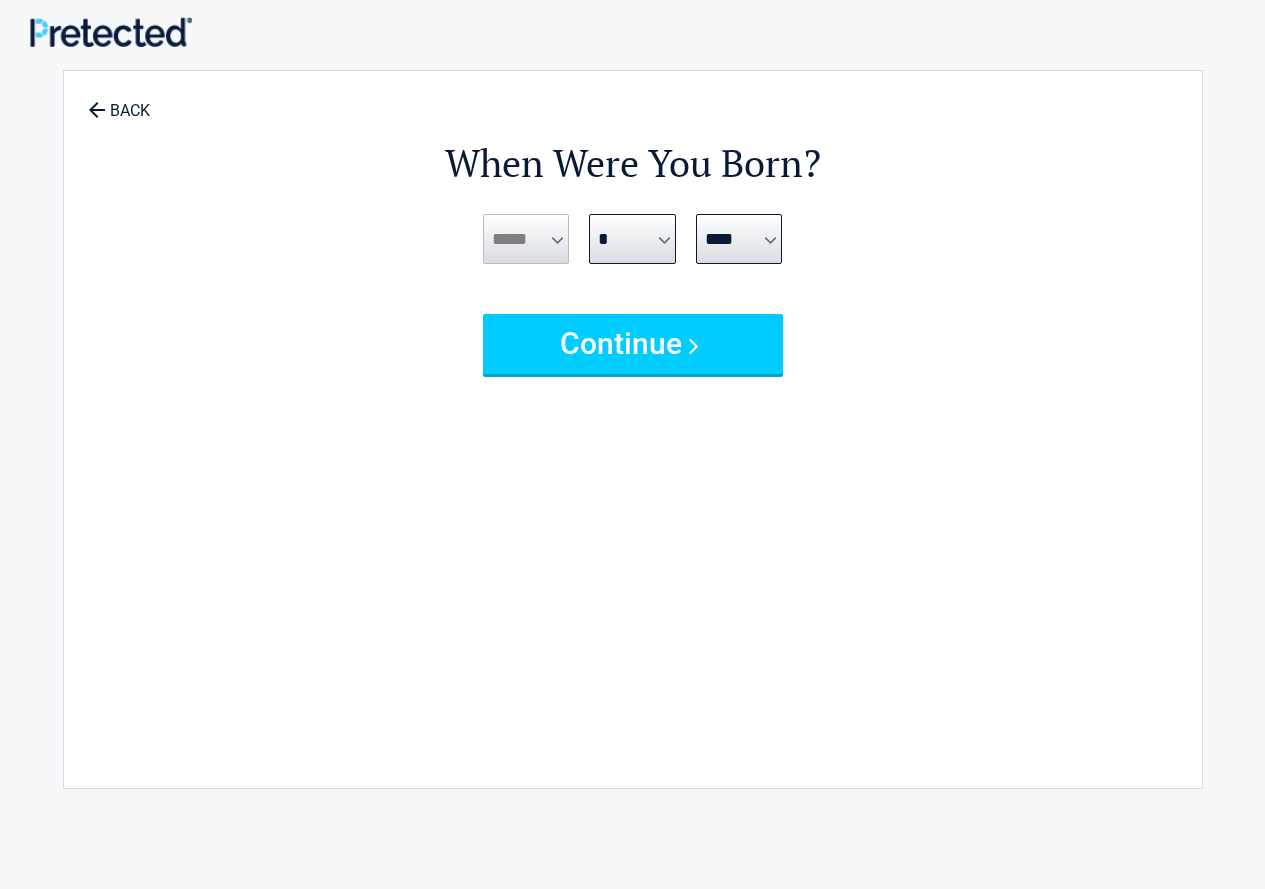 click on "*****
***
***
***
***
***
***
***
***
***
***
***
***" at bounding box center [526, 239] 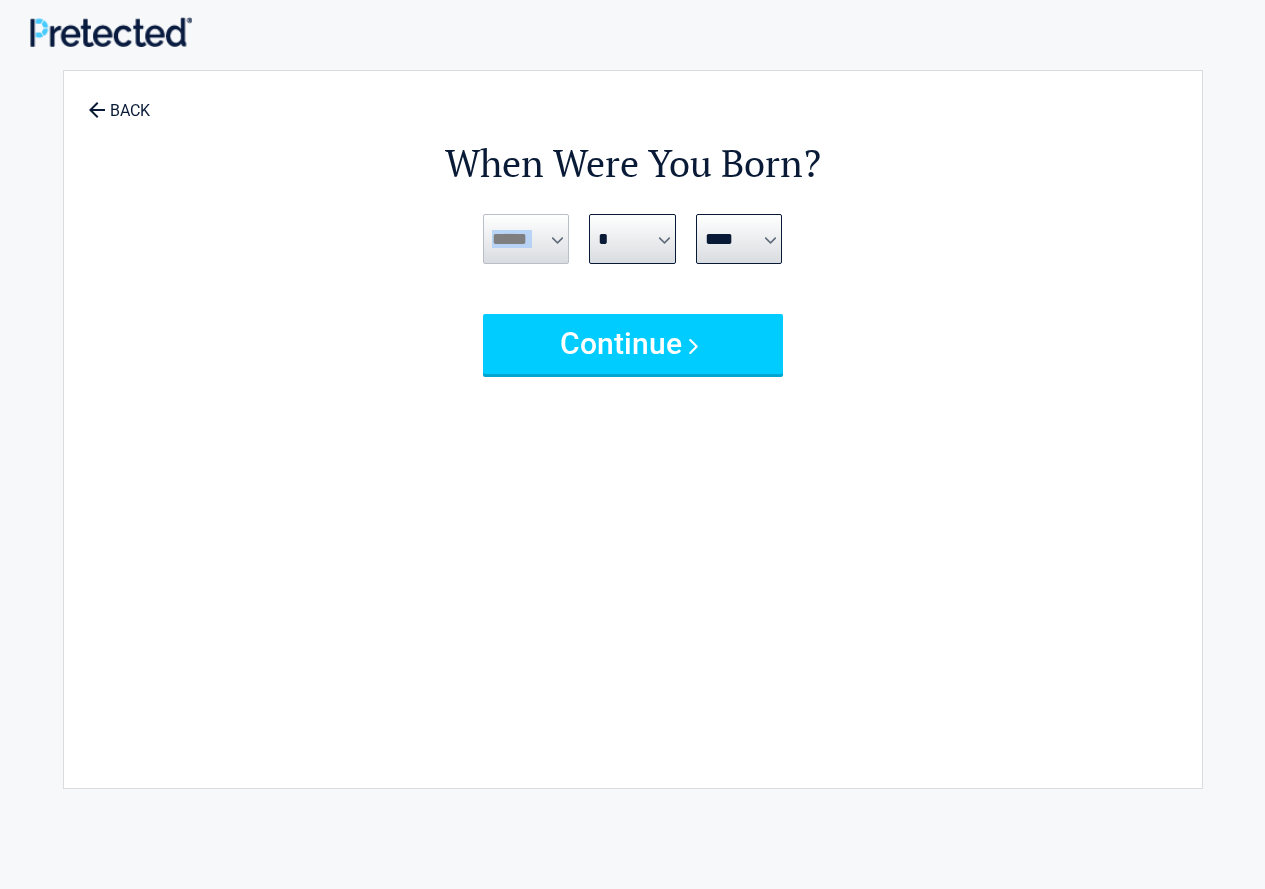 click on "*****
***
***
***
***
***
***
***
***
***
***
***
***" at bounding box center (526, 239) 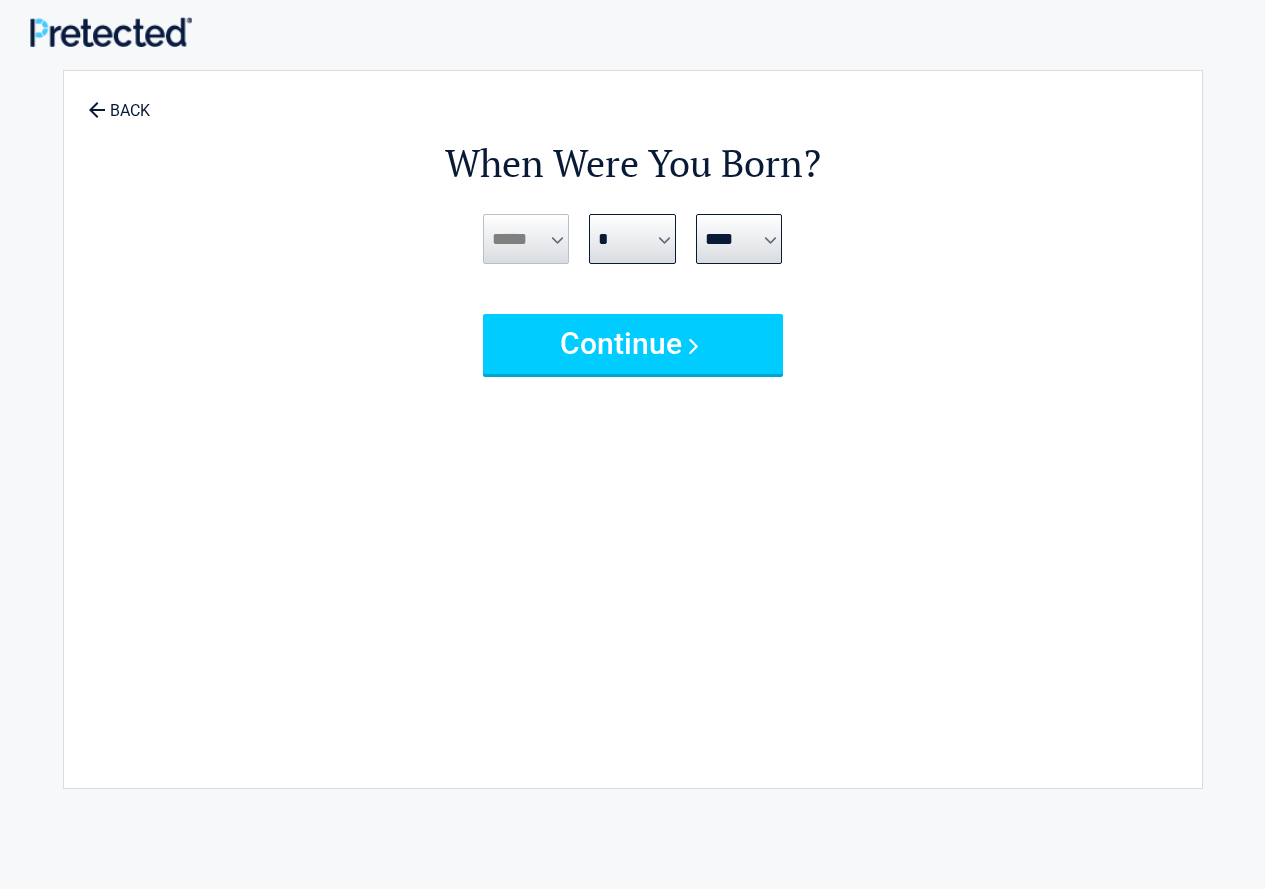 click on "*****
***
***
***
***
***
***
***
***
***
***
***
***" at bounding box center (526, 239) 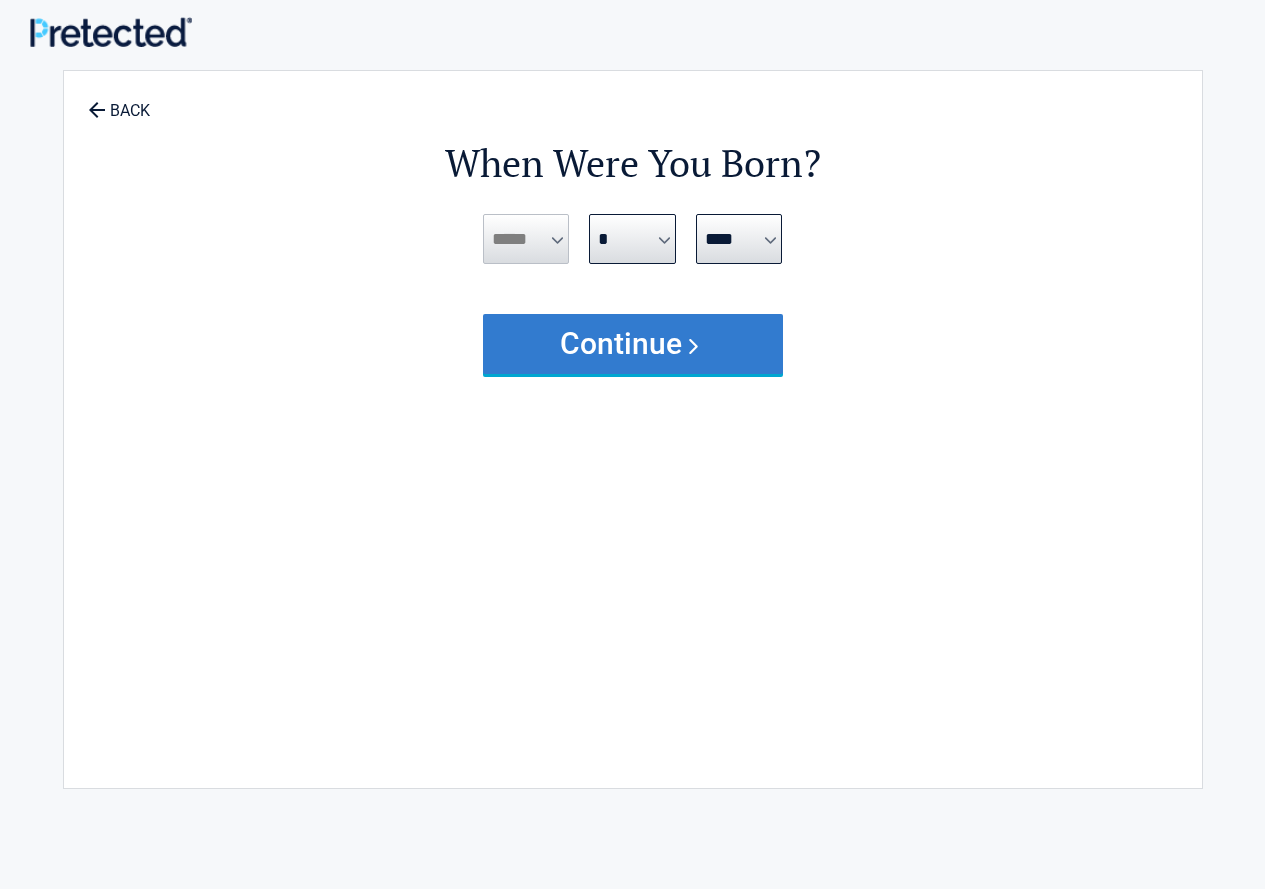 click on "Continue" at bounding box center [633, 344] 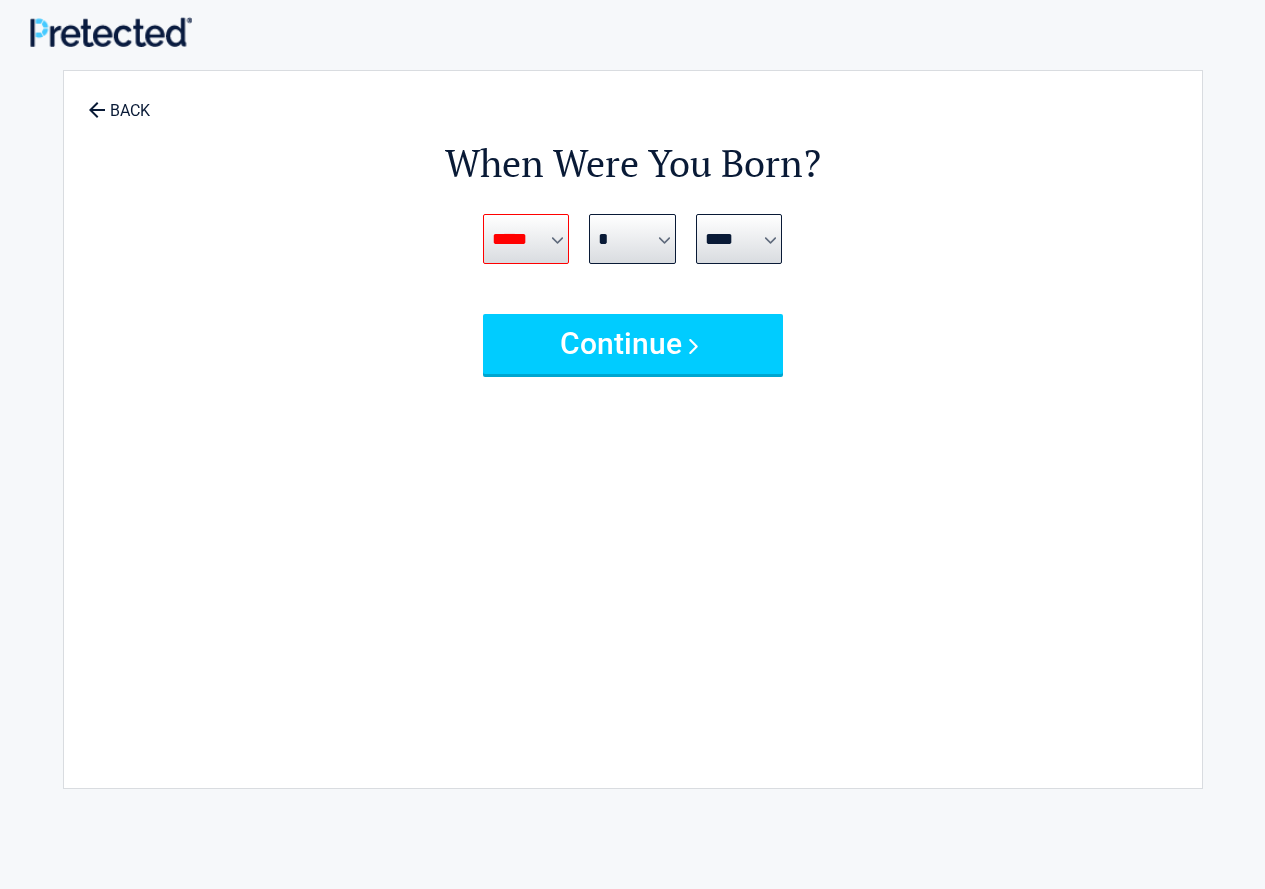 click on "*****
***
***
***
***
***
***
***
***
***
***
***
***" at bounding box center (526, 239) 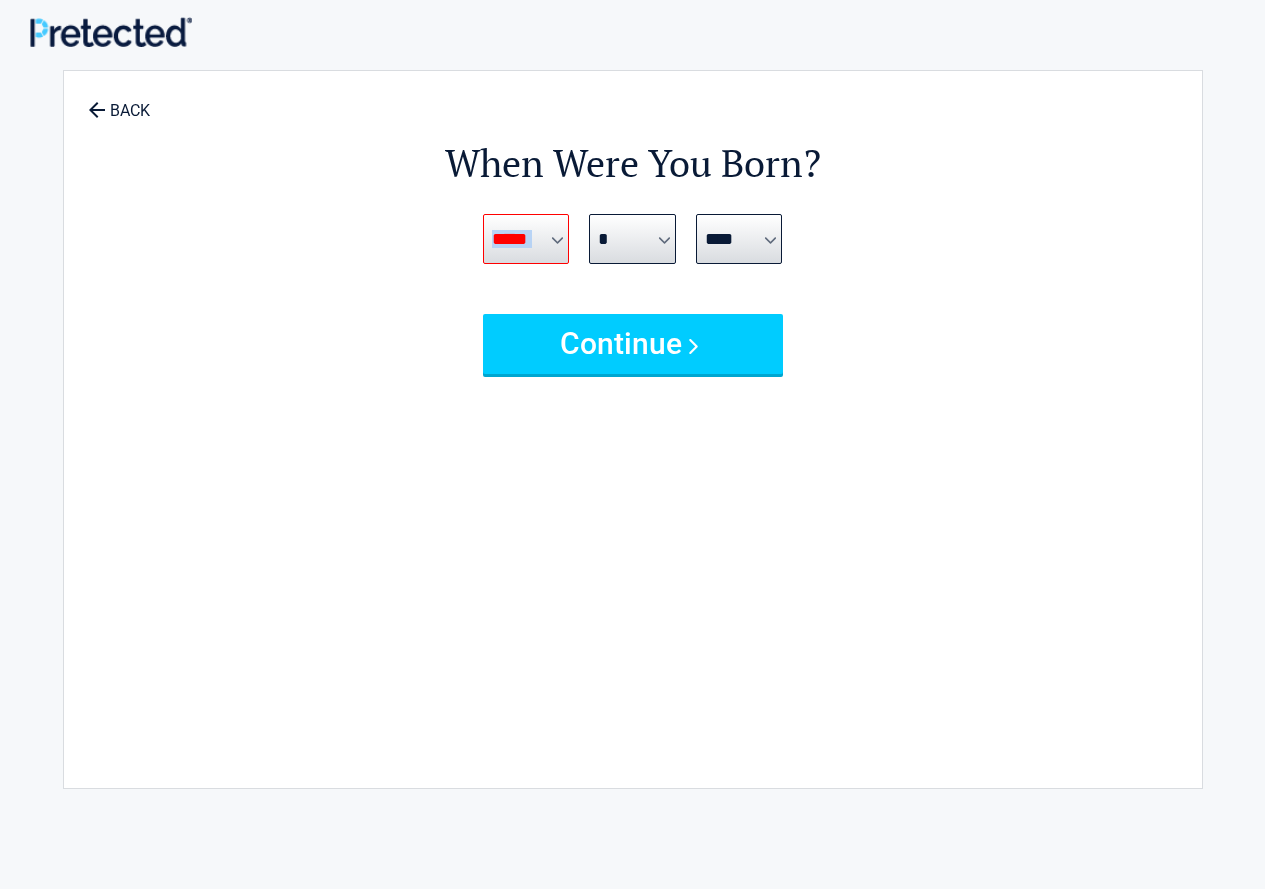 click on "*****
***
***
***
***
***
***
***
***
***
***
***
***" at bounding box center (526, 239) 